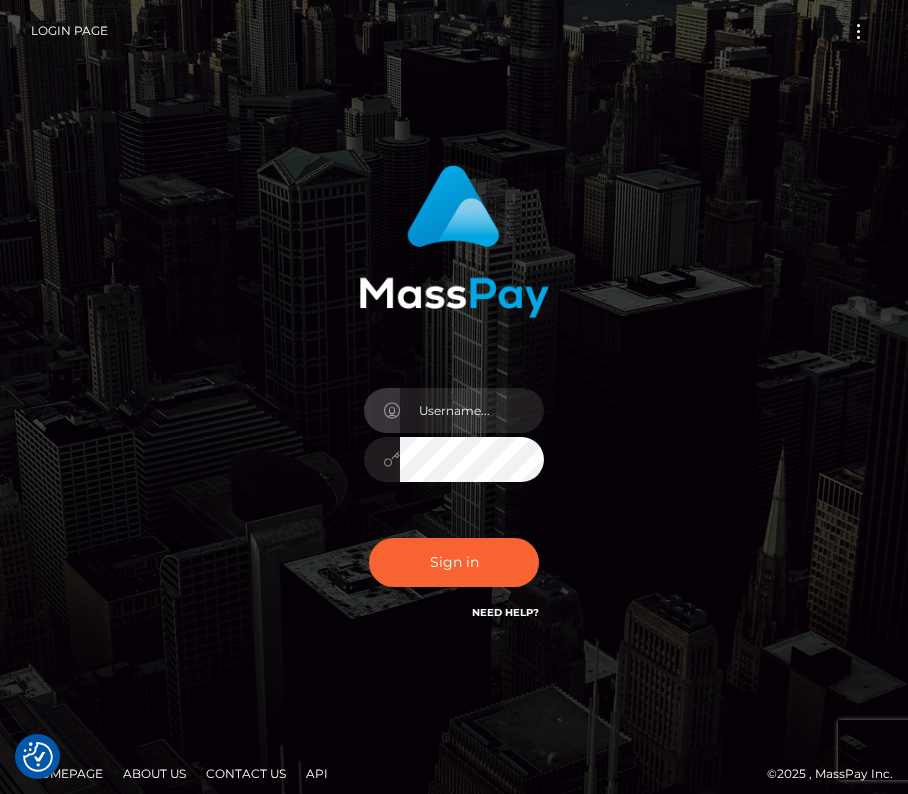 scroll, scrollTop: 0, scrollLeft: 0, axis: both 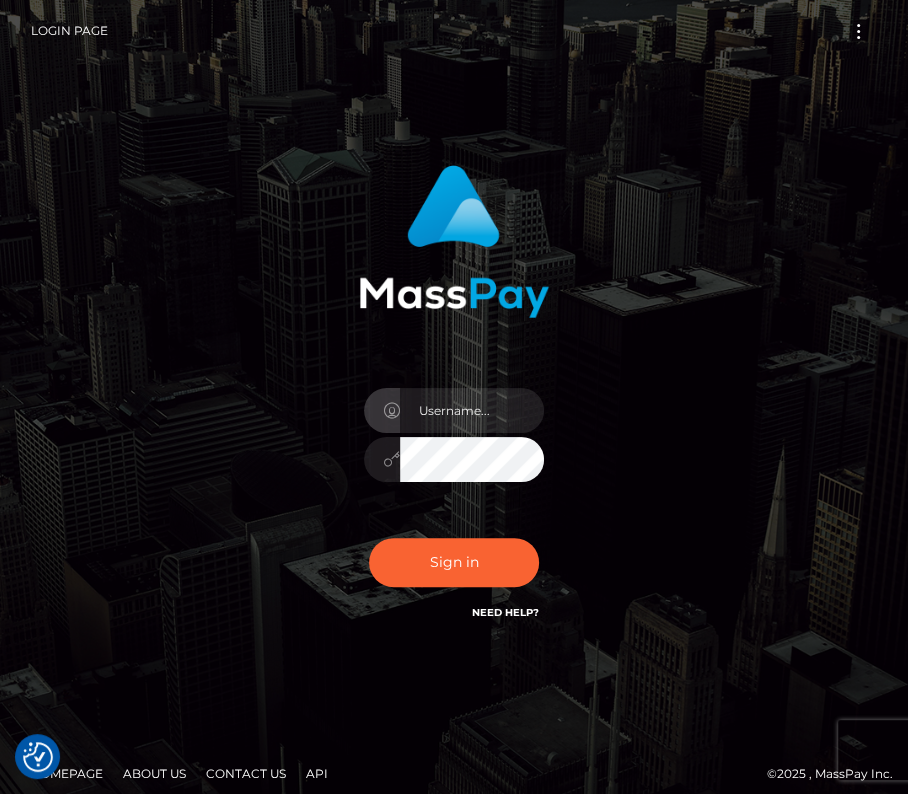 type on "kateo" 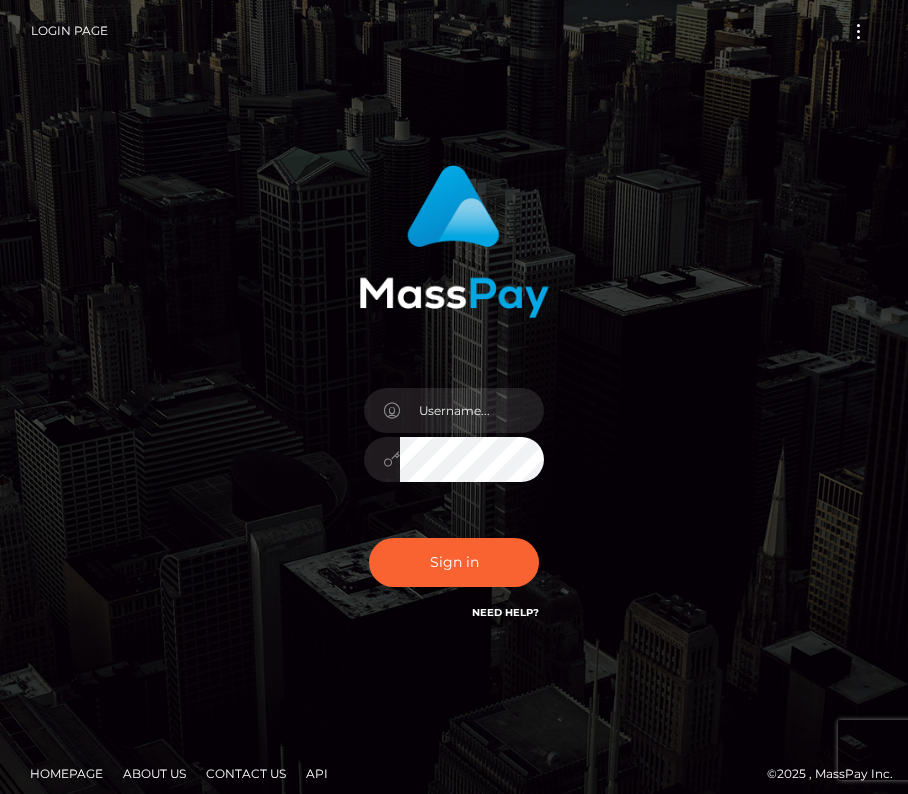 scroll, scrollTop: 0, scrollLeft: 0, axis: both 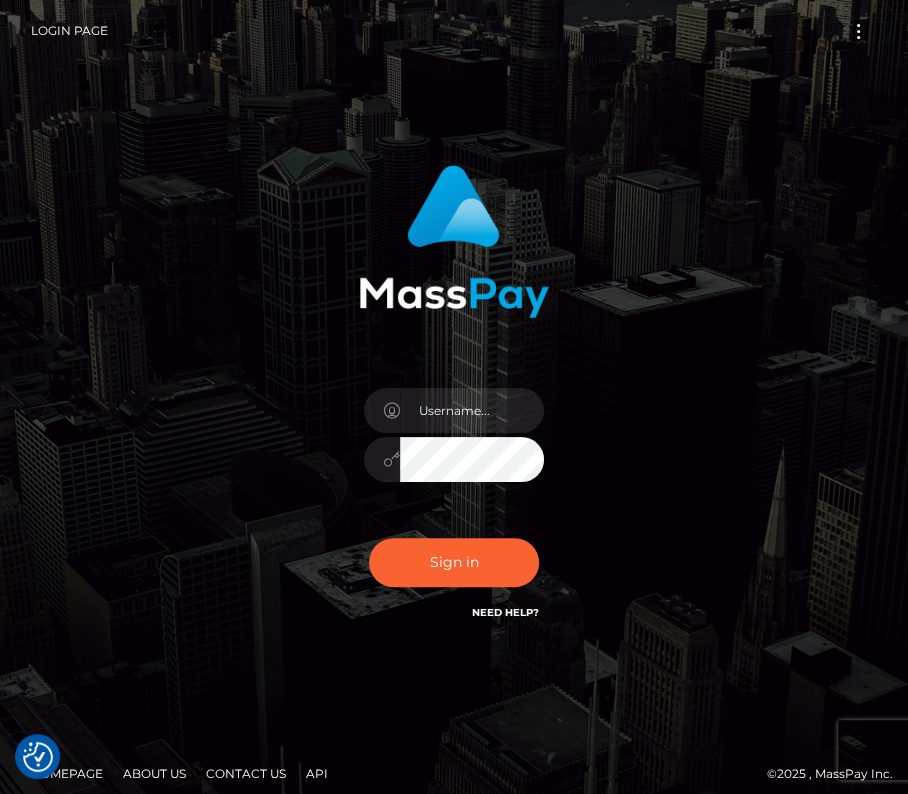 type on "kateo" 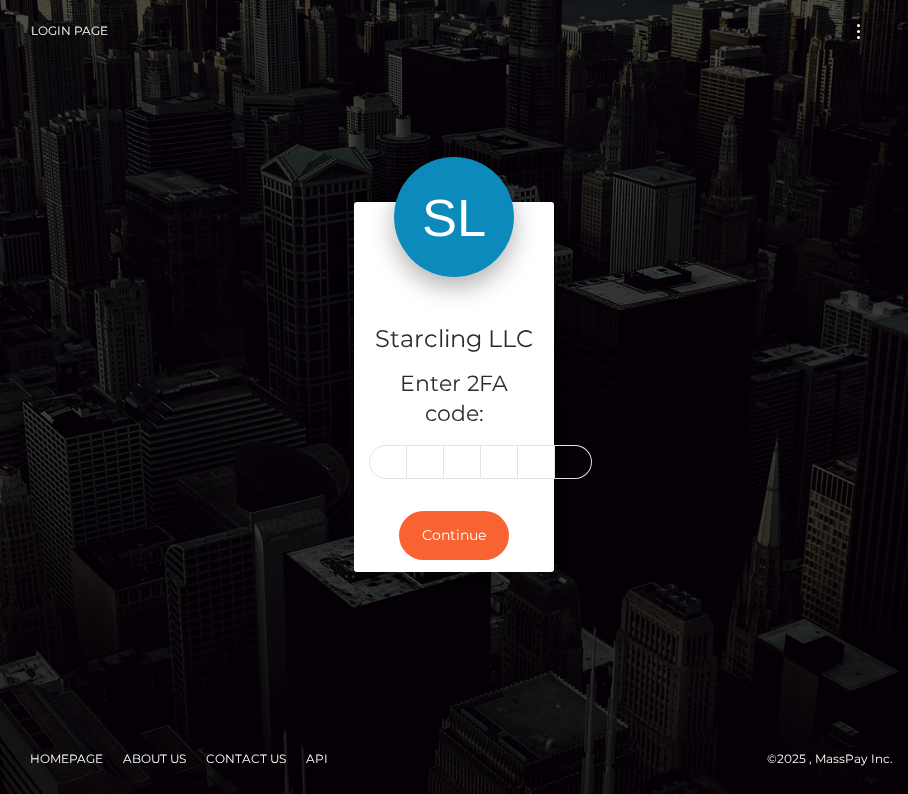 scroll, scrollTop: 0, scrollLeft: 0, axis: both 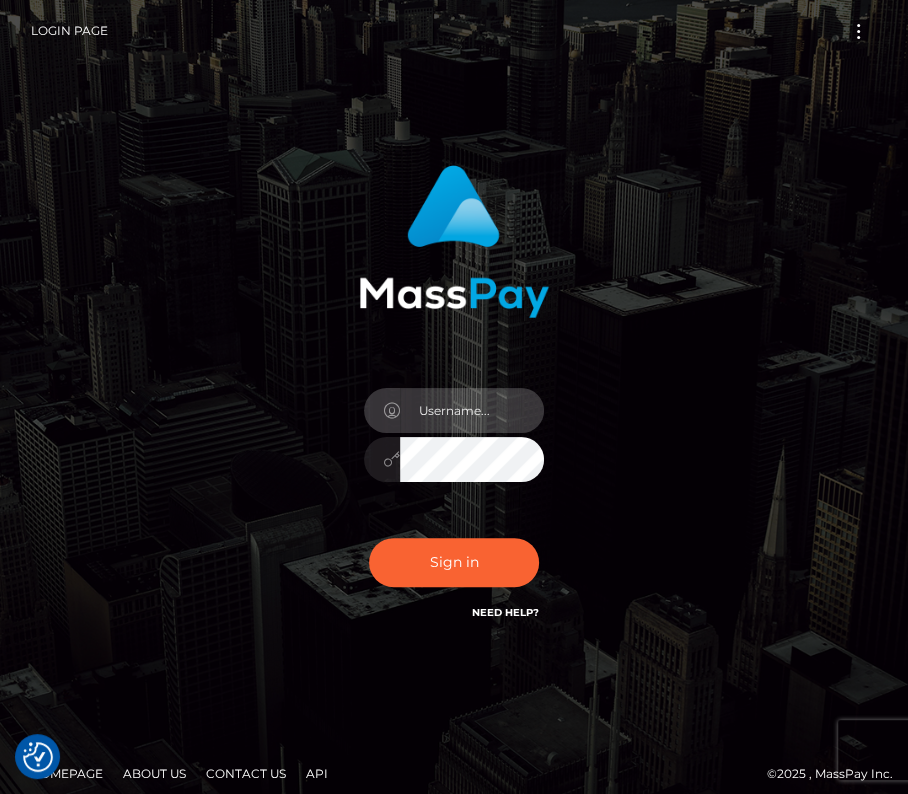 click at bounding box center (472, 410) 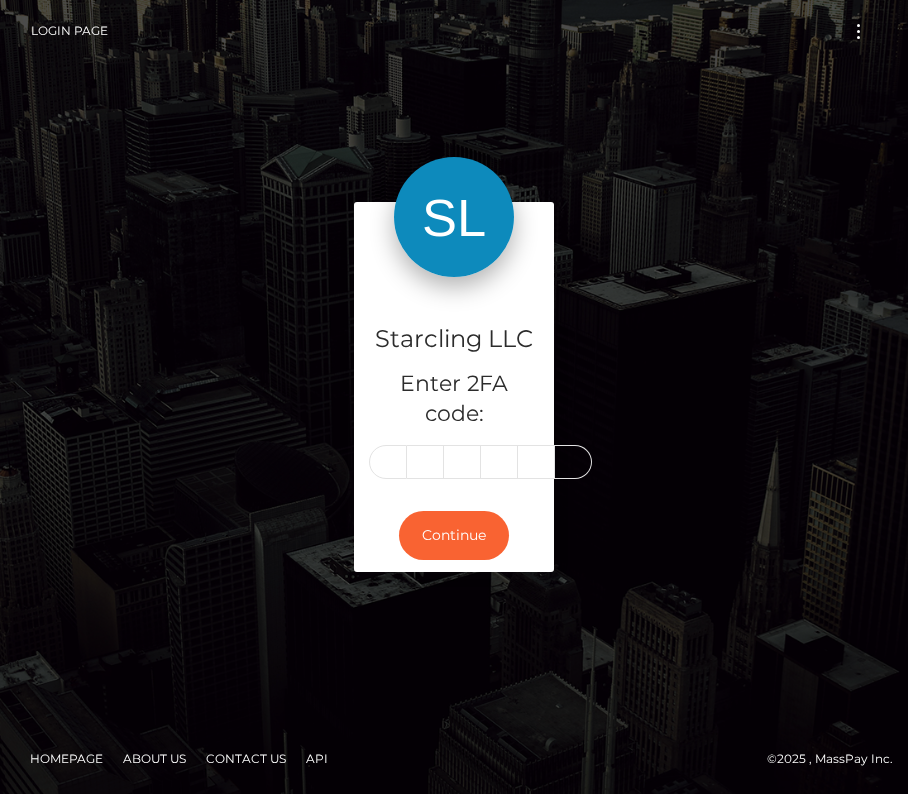 scroll, scrollTop: 0, scrollLeft: 0, axis: both 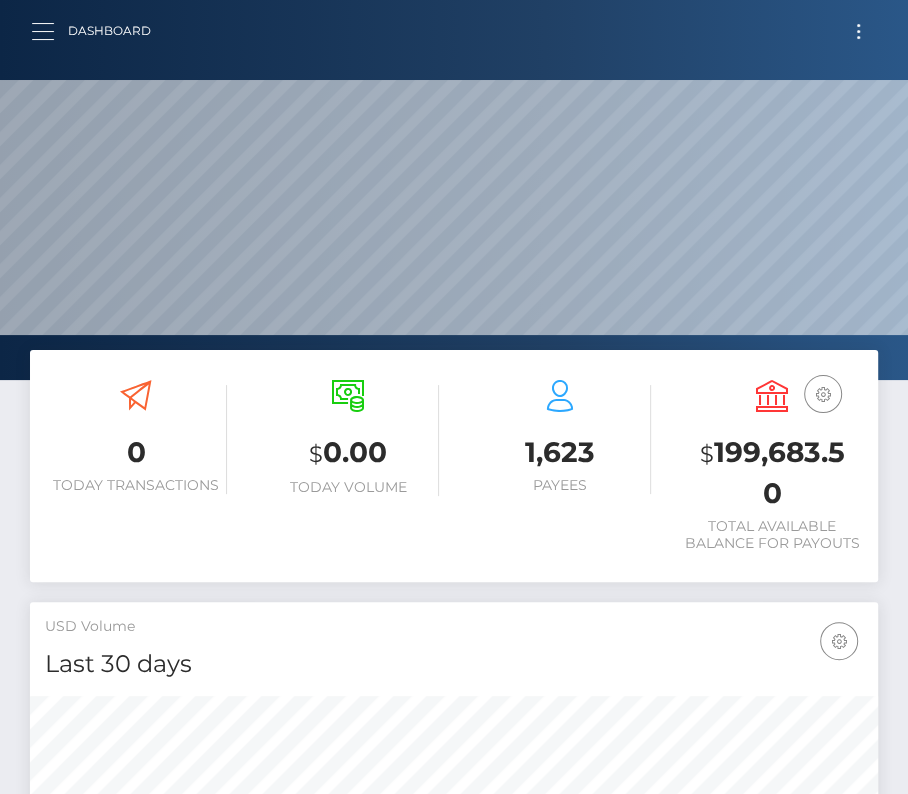 click at bounding box center (49, 31) 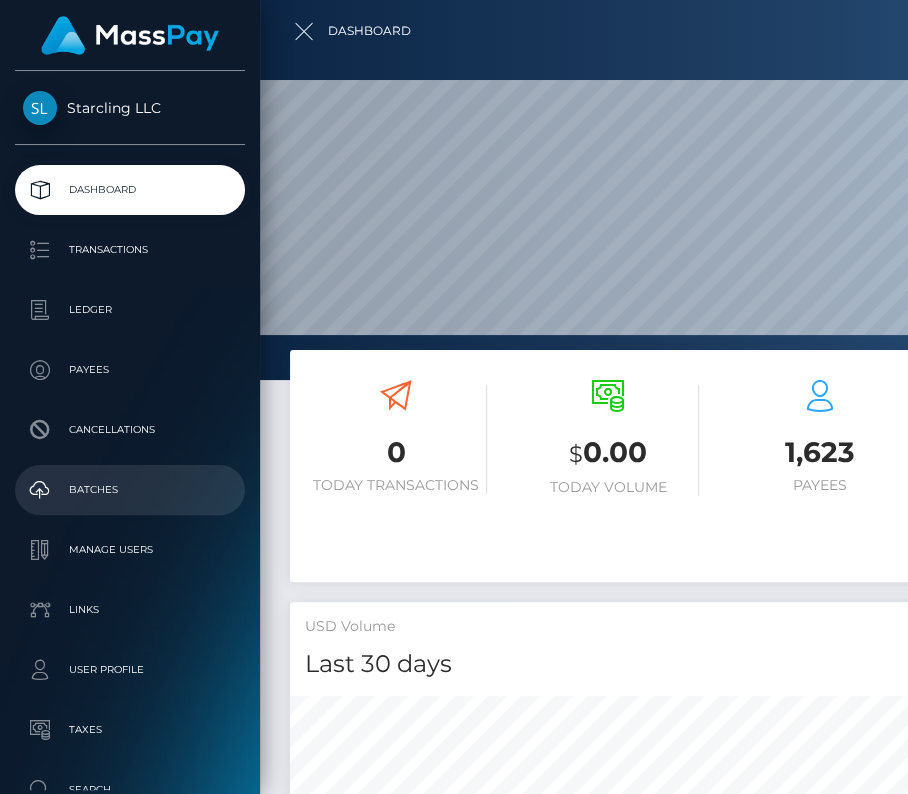 click on "Batches" at bounding box center [130, 490] 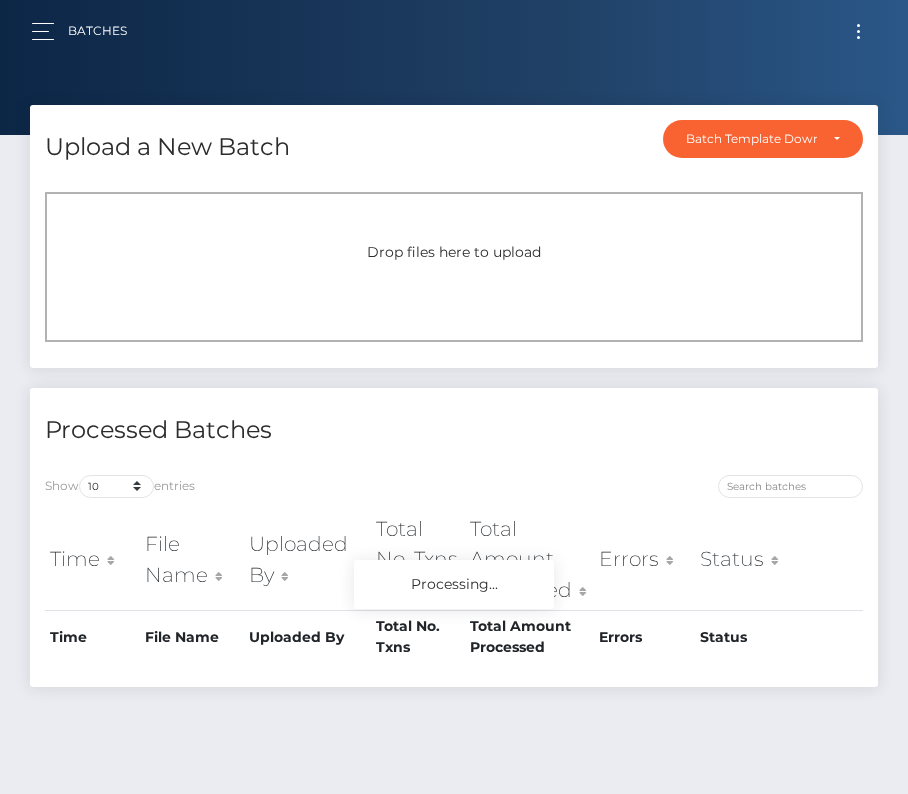 scroll, scrollTop: 0, scrollLeft: 0, axis: both 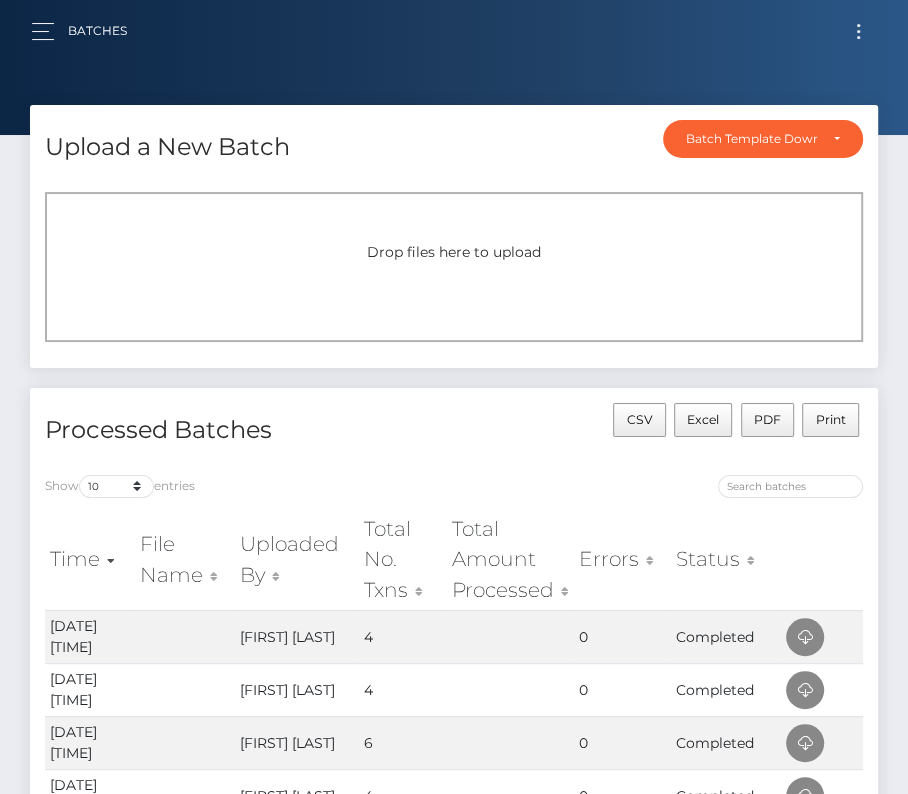 click at bounding box center [858, 31] 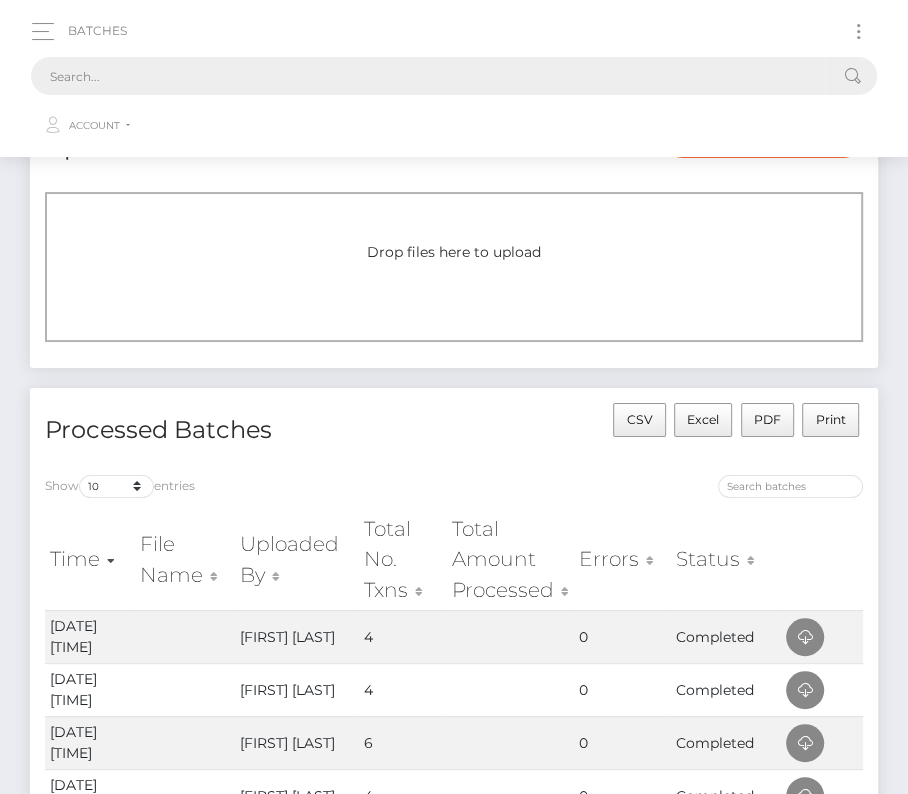 click at bounding box center [428, 76] 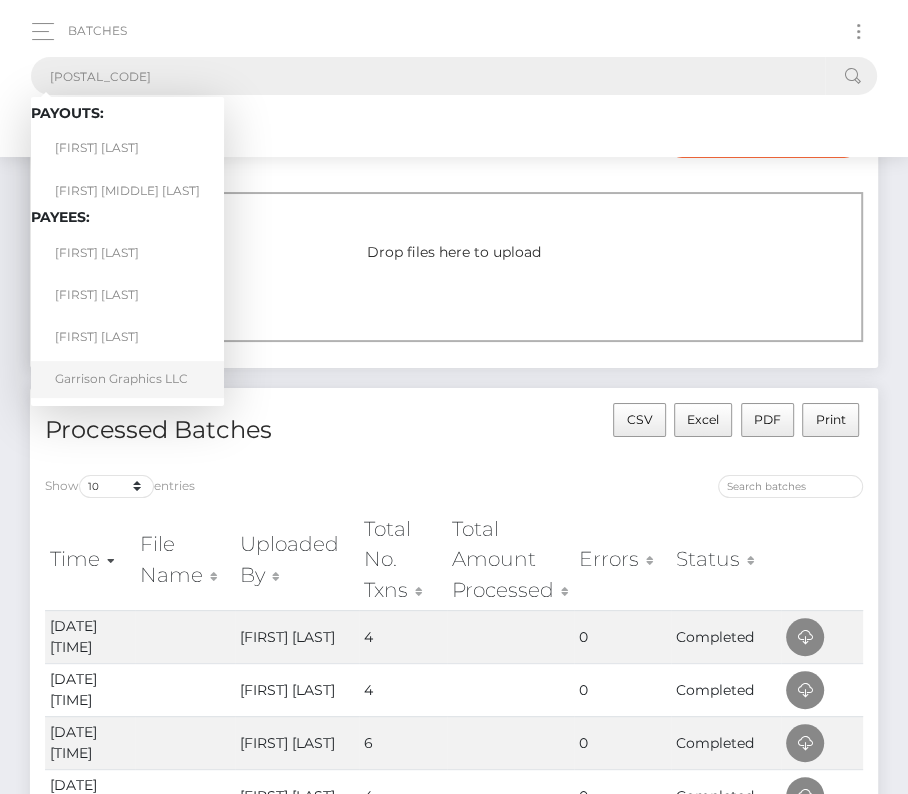 type on "9028" 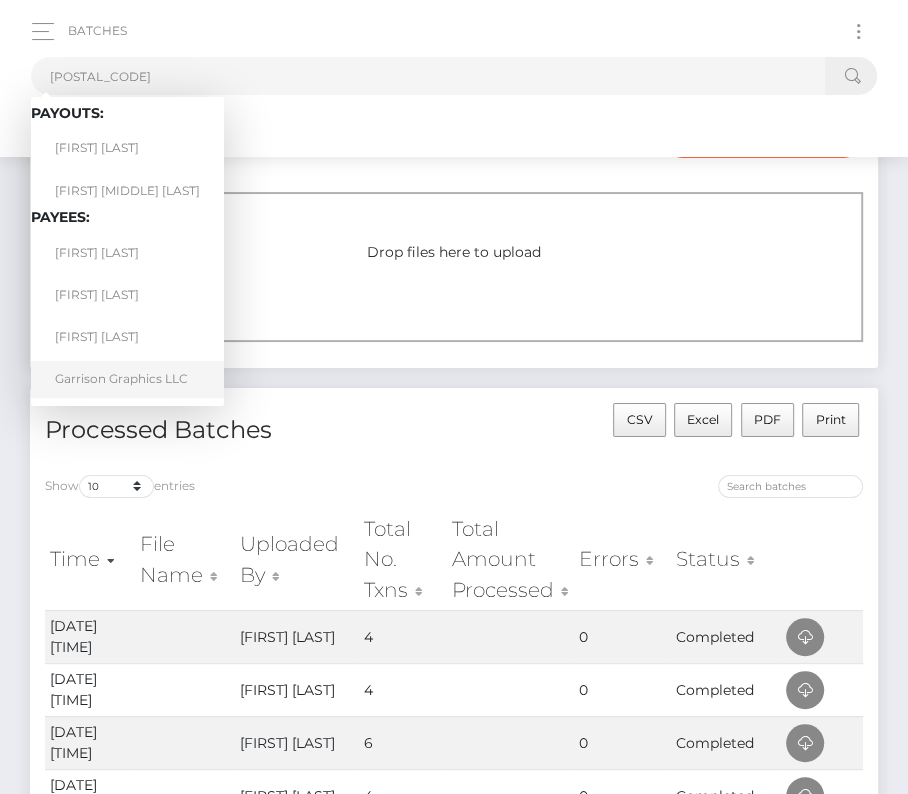 click on "Garrison Graphics LLC" at bounding box center (127, 379) 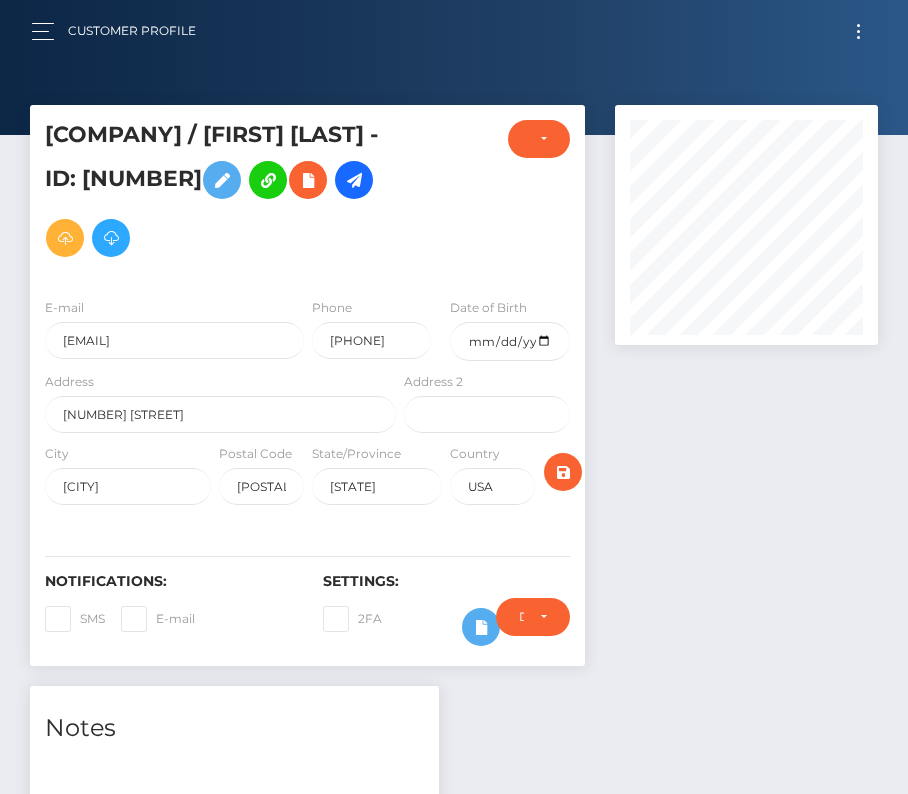 scroll, scrollTop: 0, scrollLeft: 0, axis: both 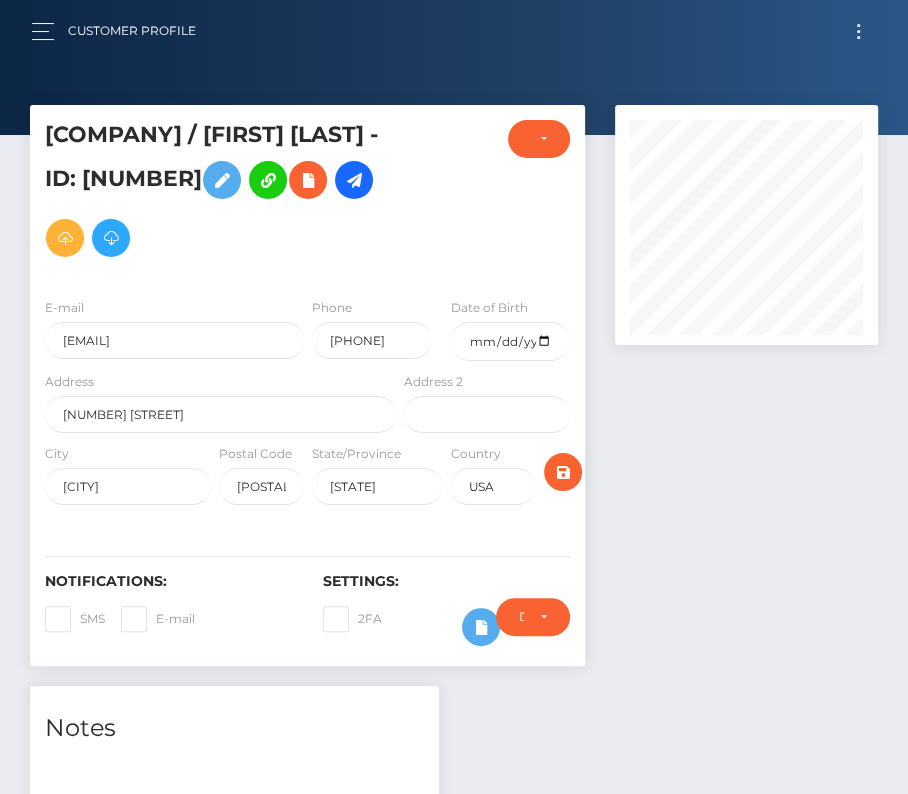 click at bounding box center (446, 201) 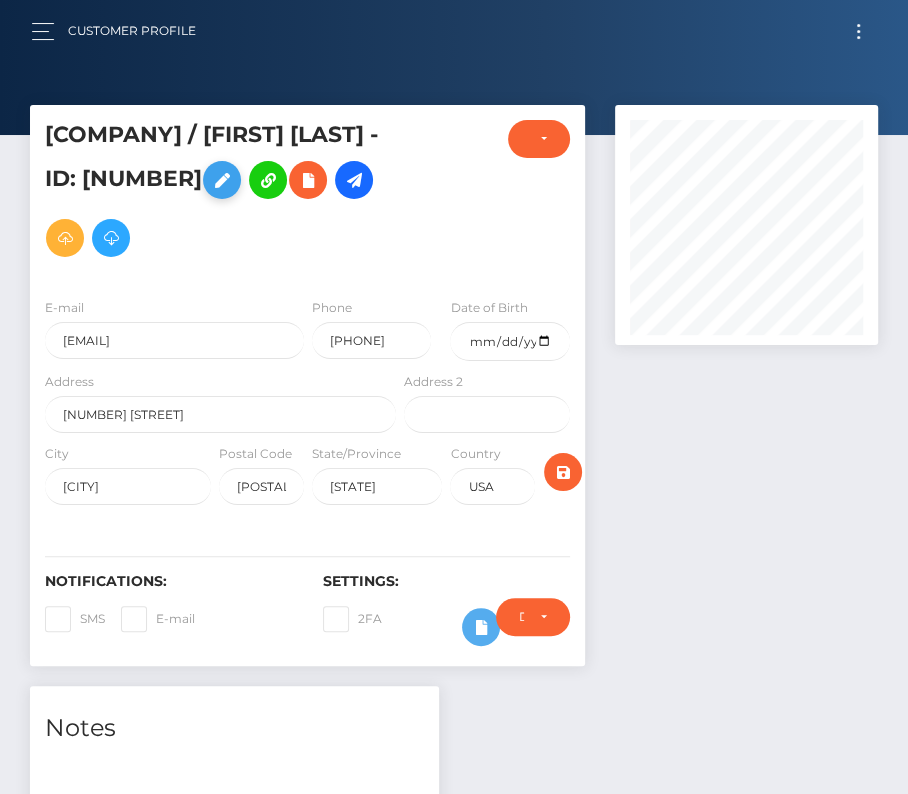 click at bounding box center (222, 180) 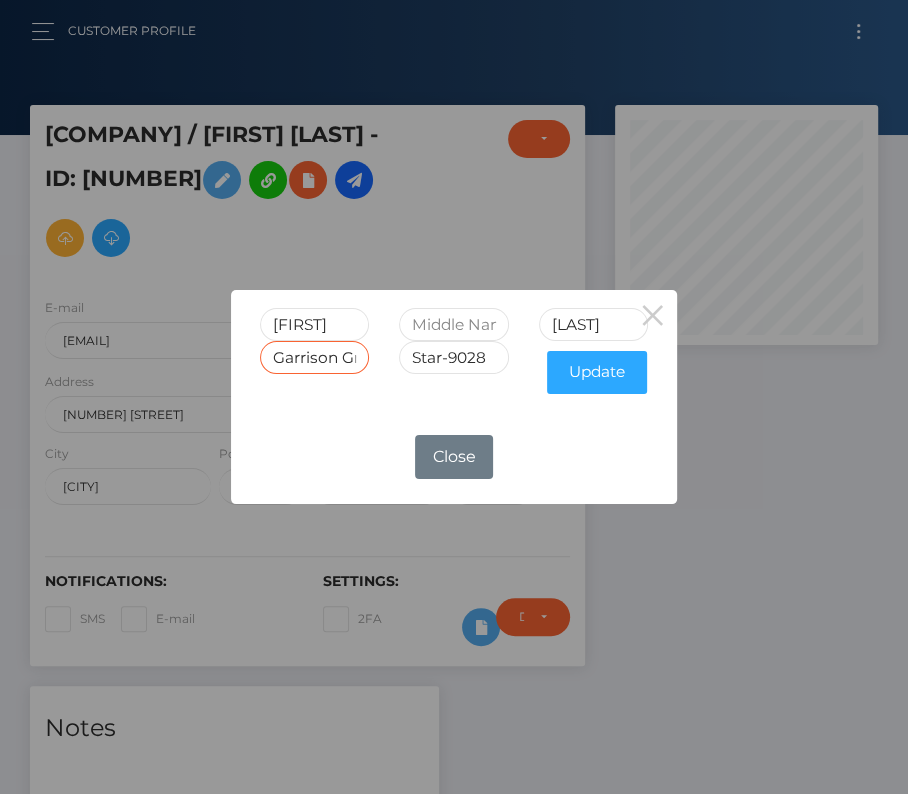 scroll, scrollTop: 0, scrollLeft: 86, axis: horizontal 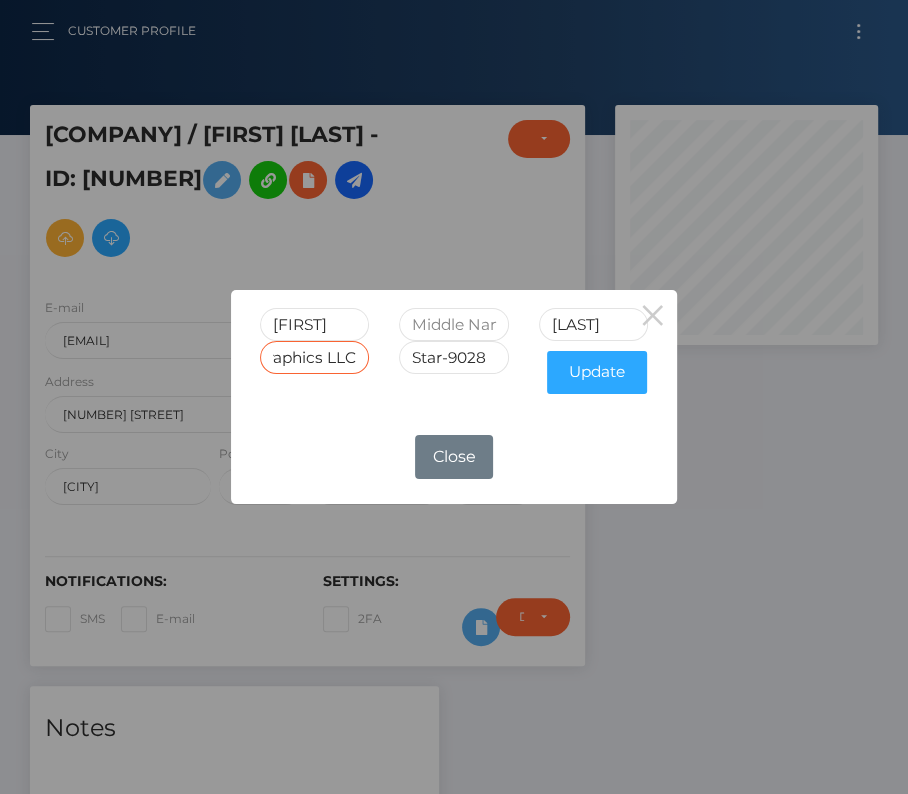 drag, startPoint x: 272, startPoint y: 358, endPoint x: 448, endPoint y: 358, distance: 176 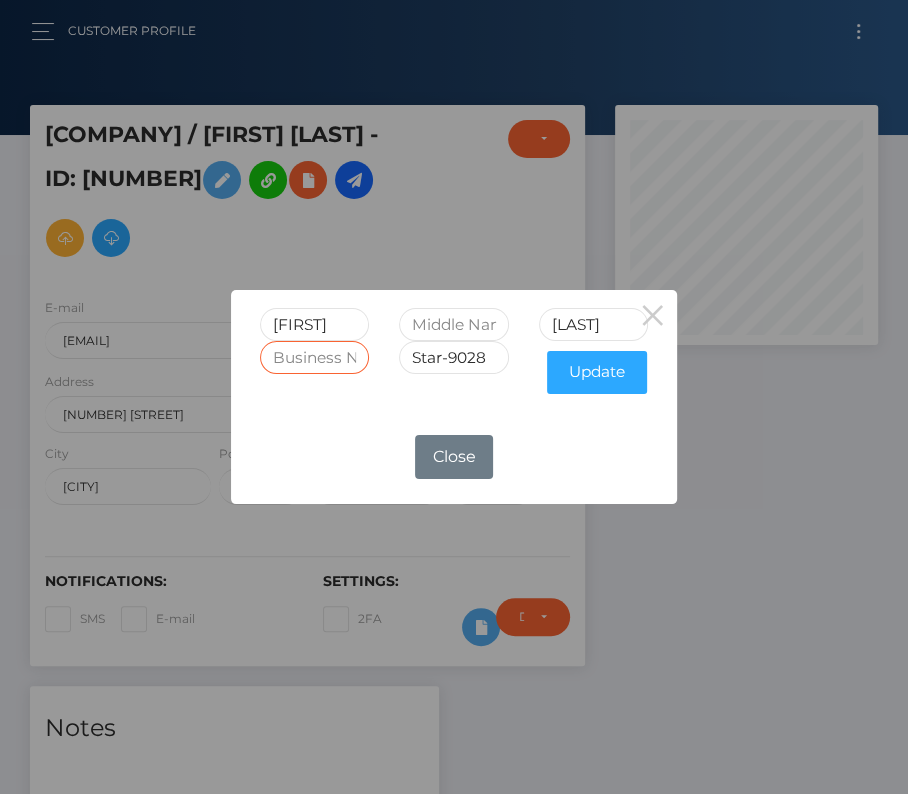scroll, scrollTop: 0, scrollLeft: 0, axis: both 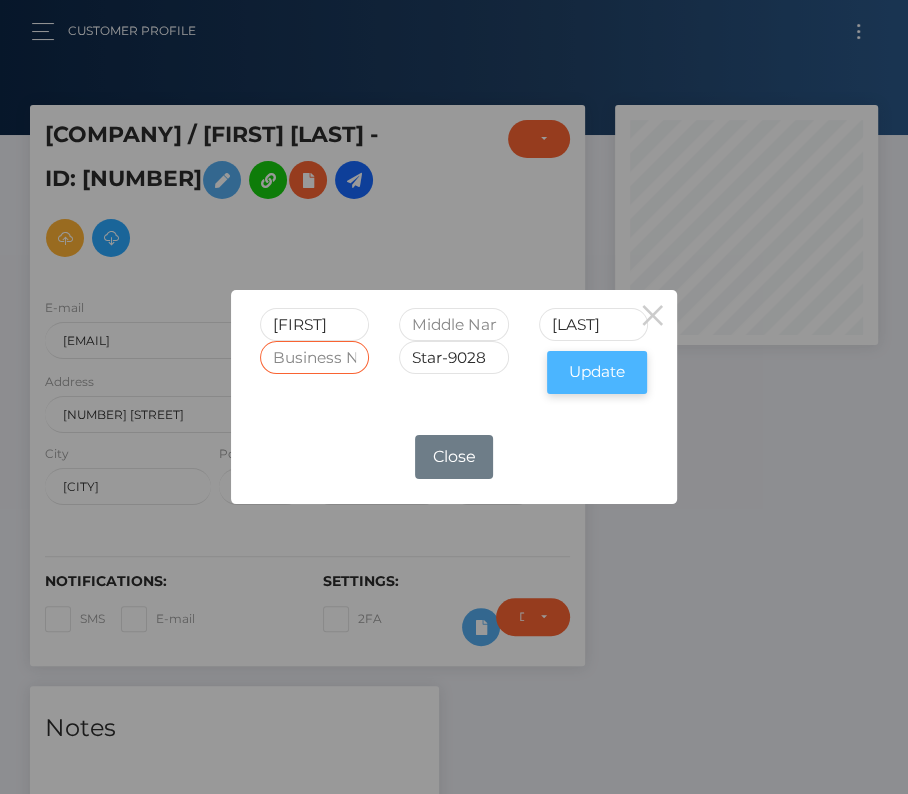 type 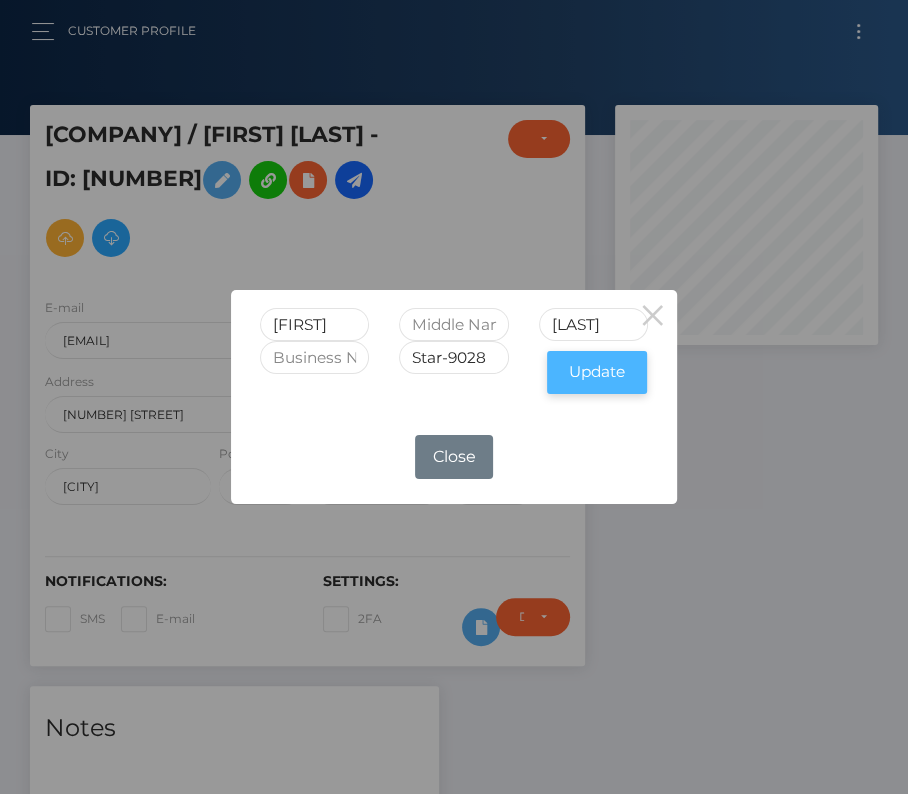 click on "Update" at bounding box center [597, 372] 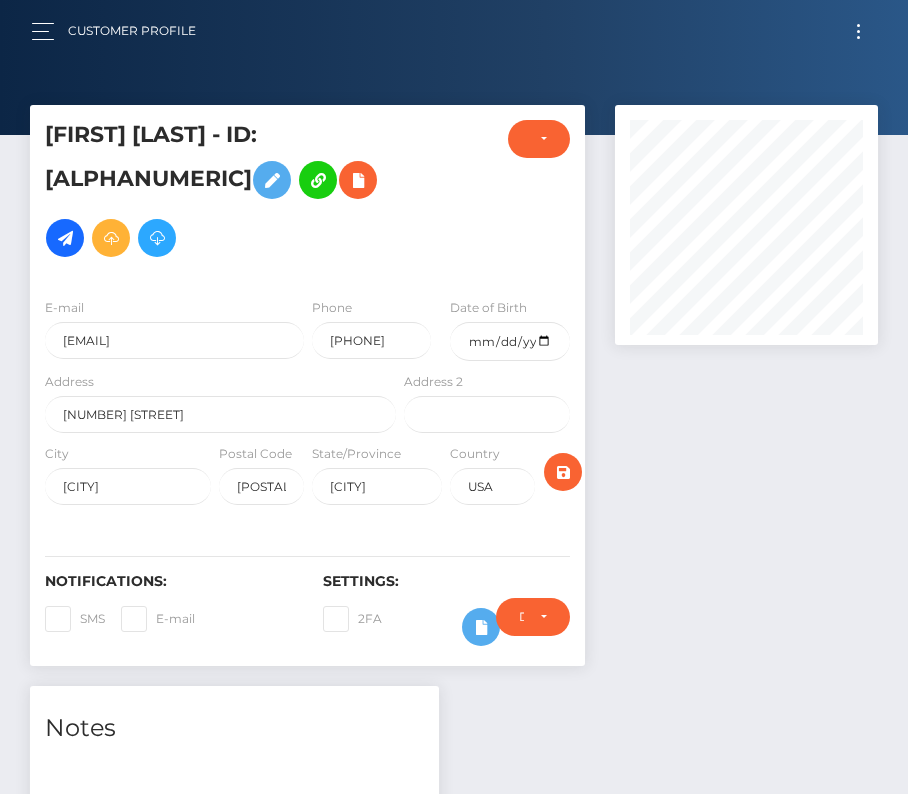 scroll, scrollTop: 0, scrollLeft: 0, axis: both 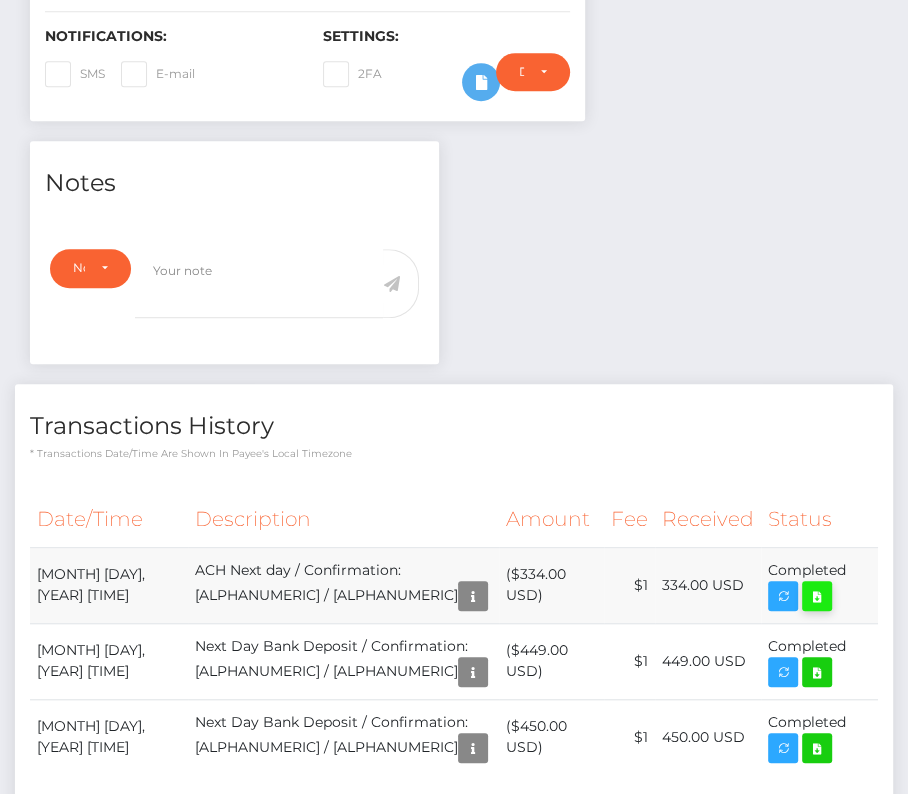 click at bounding box center [817, 596] 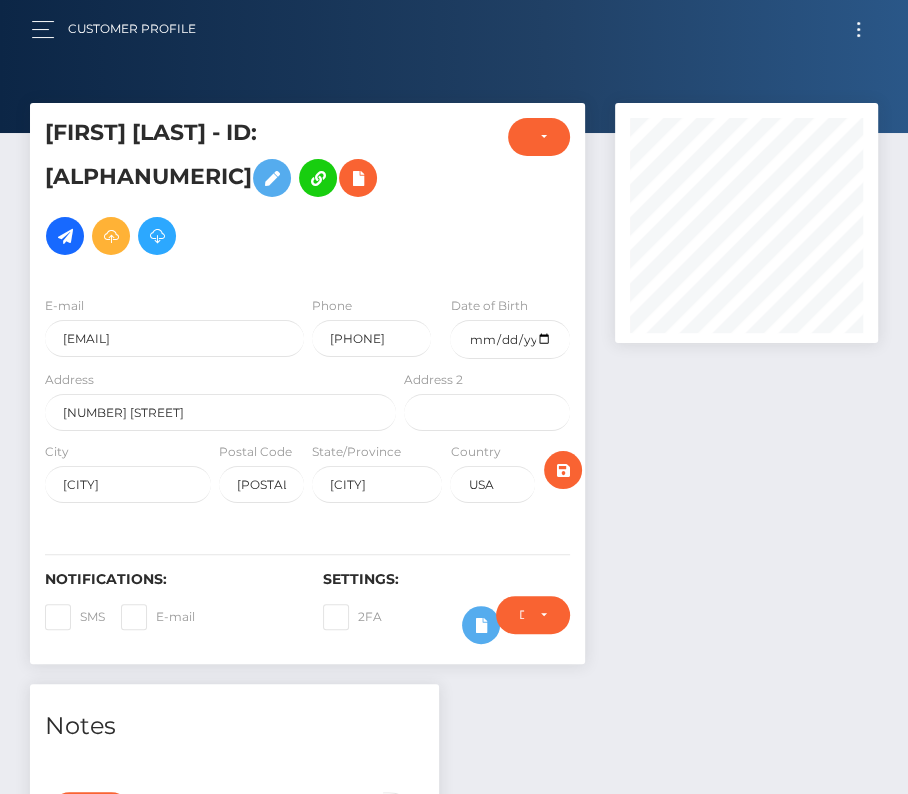 scroll, scrollTop: 0, scrollLeft: 0, axis: both 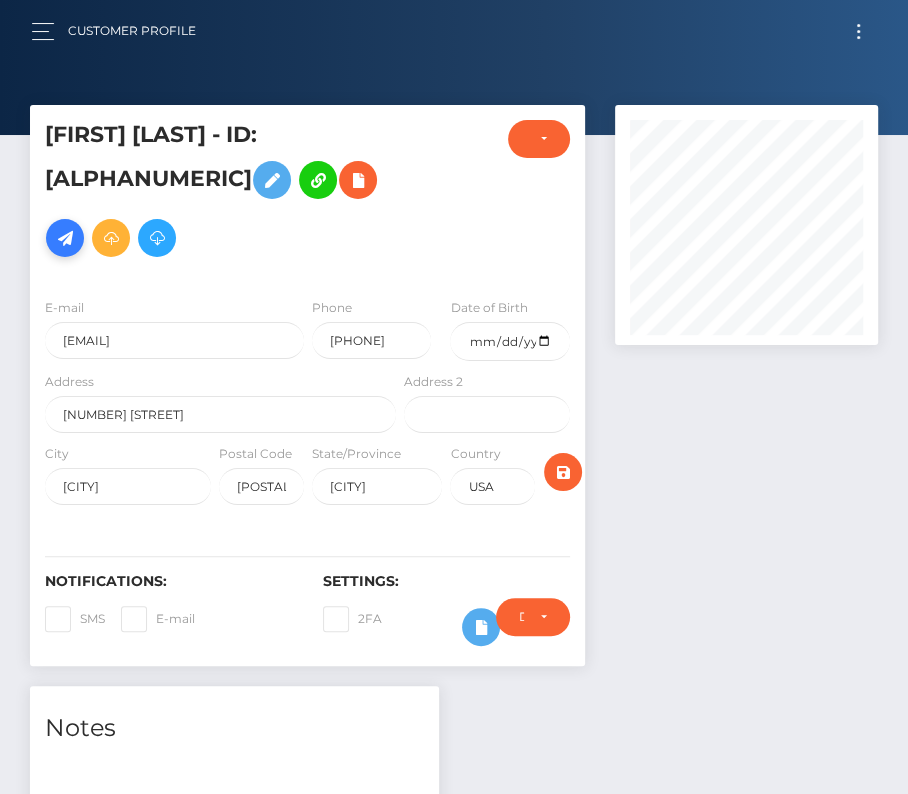 click at bounding box center (65, 238) 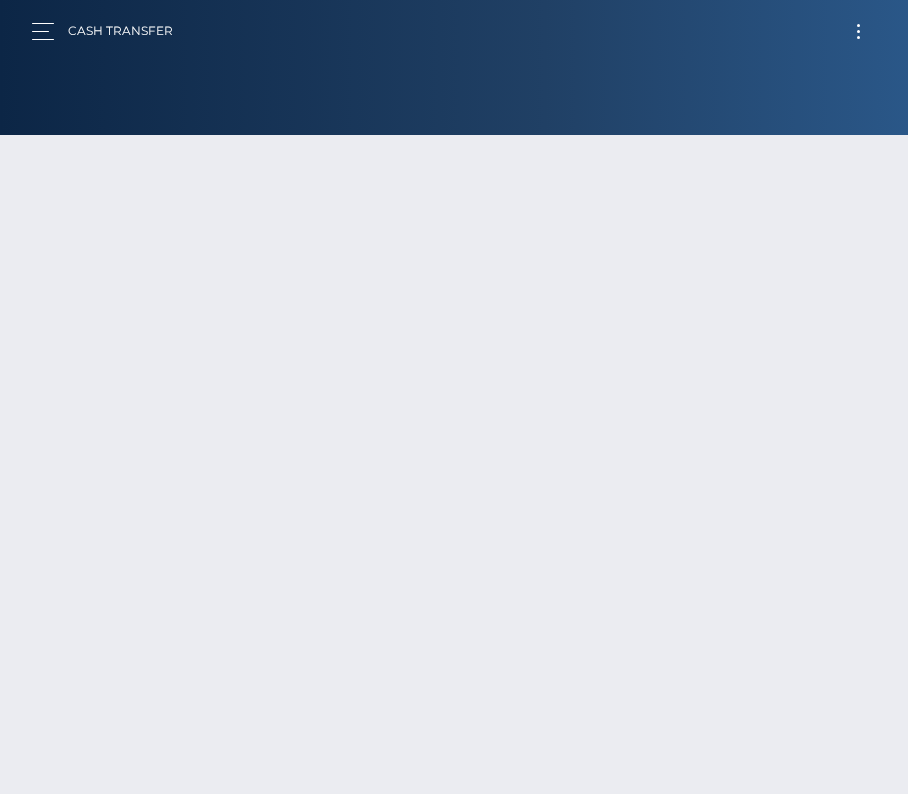 scroll, scrollTop: 0, scrollLeft: 0, axis: both 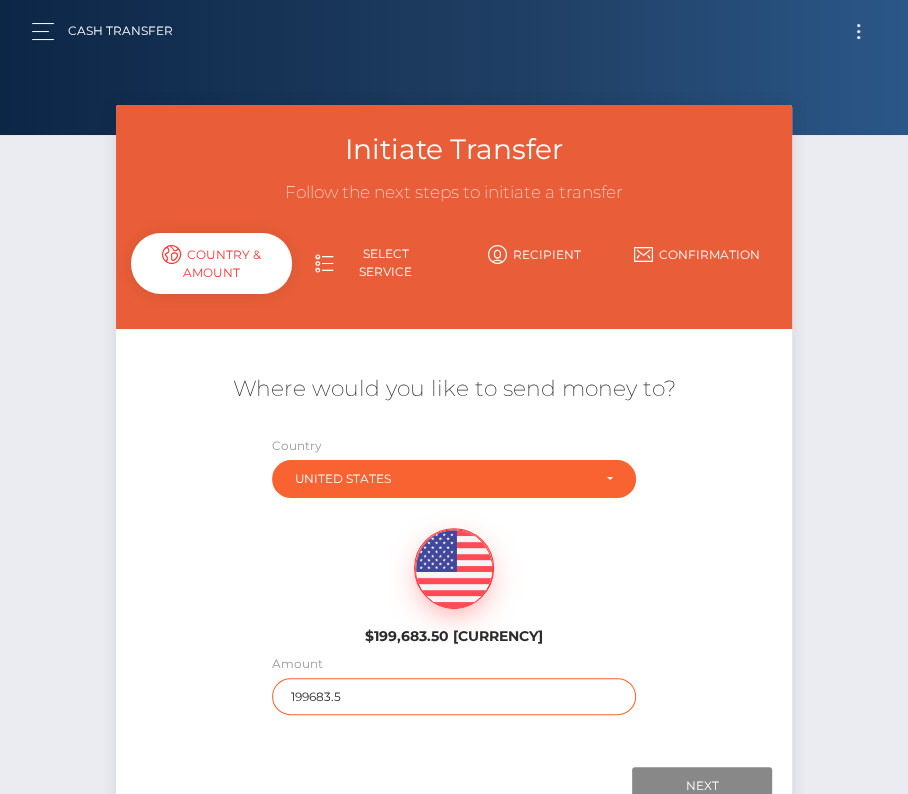 click on "199683.5" at bounding box center (454, 696) 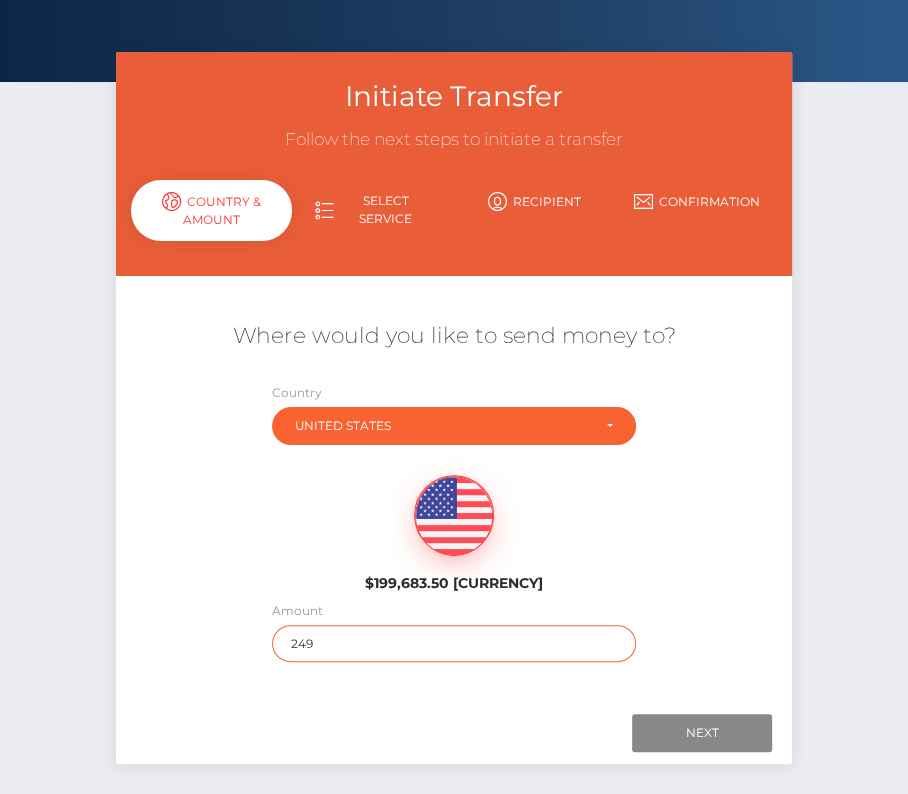 scroll, scrollTop: 90, scrollLeft: 0, axis: vertical 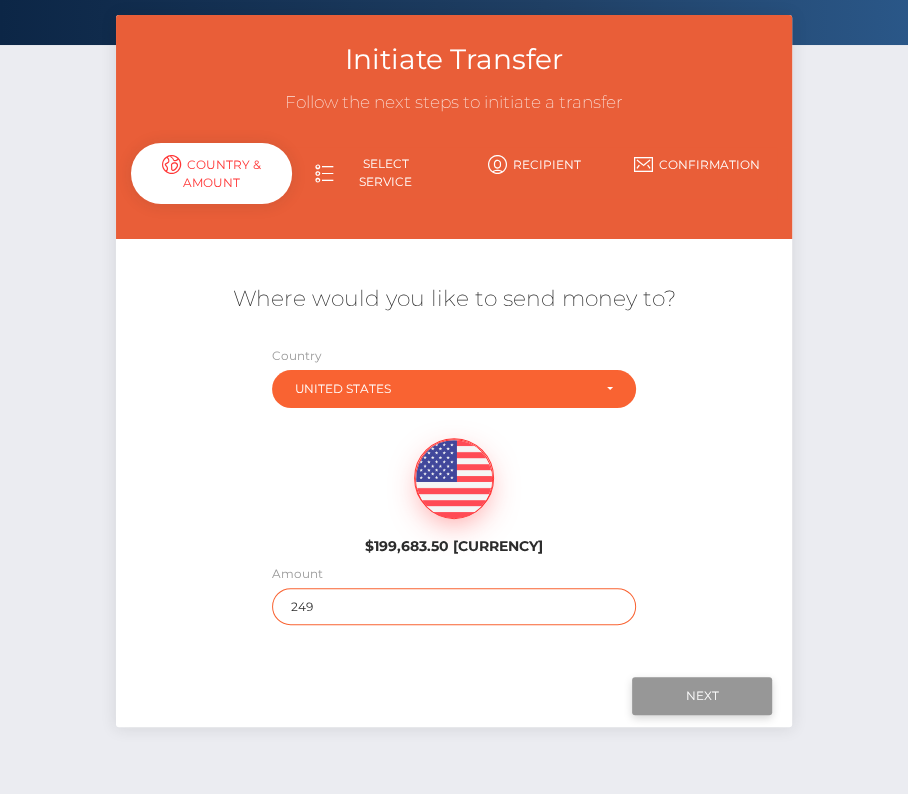 type on "249" 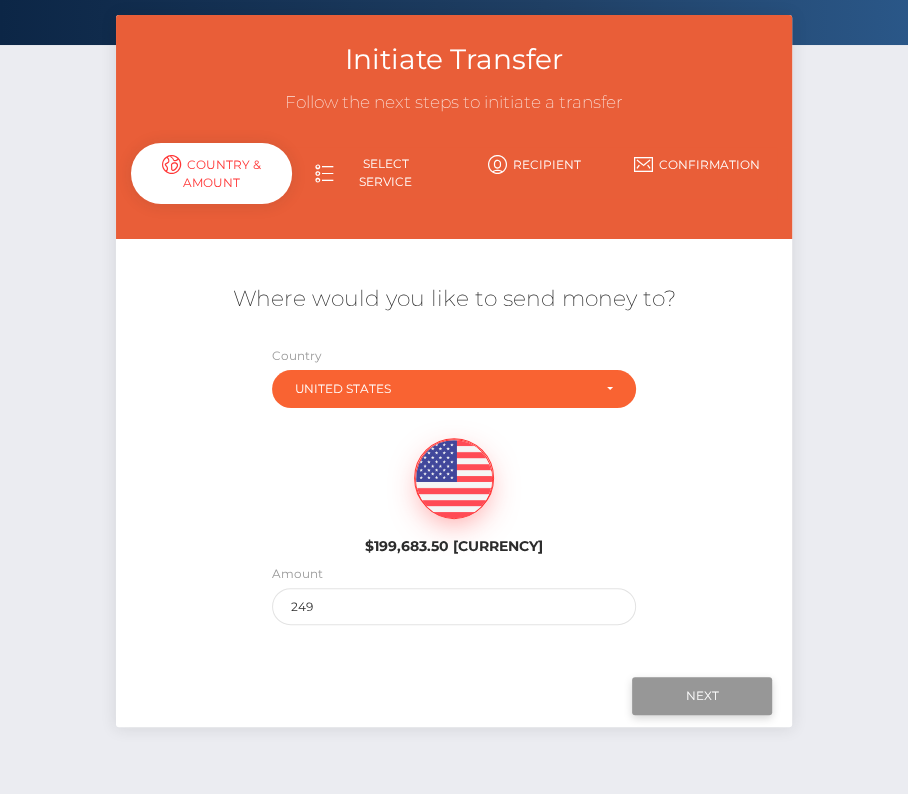 click on "Next" at bounding box center [702, 696] 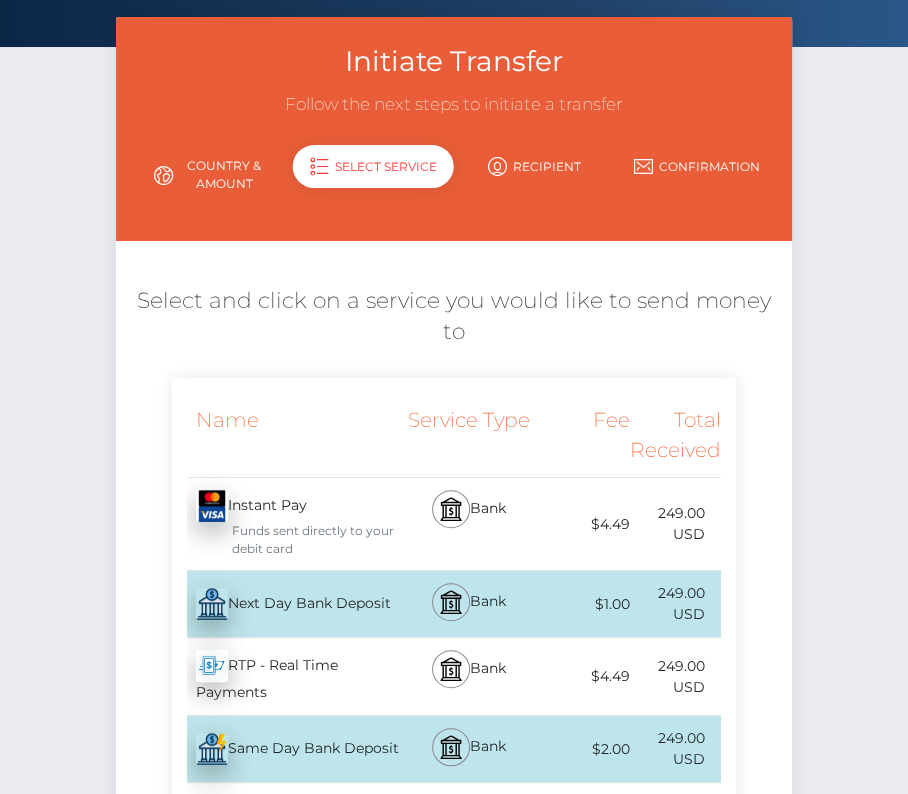 scroll, scrollTop: 0, scrollLeft: 0, axis: both 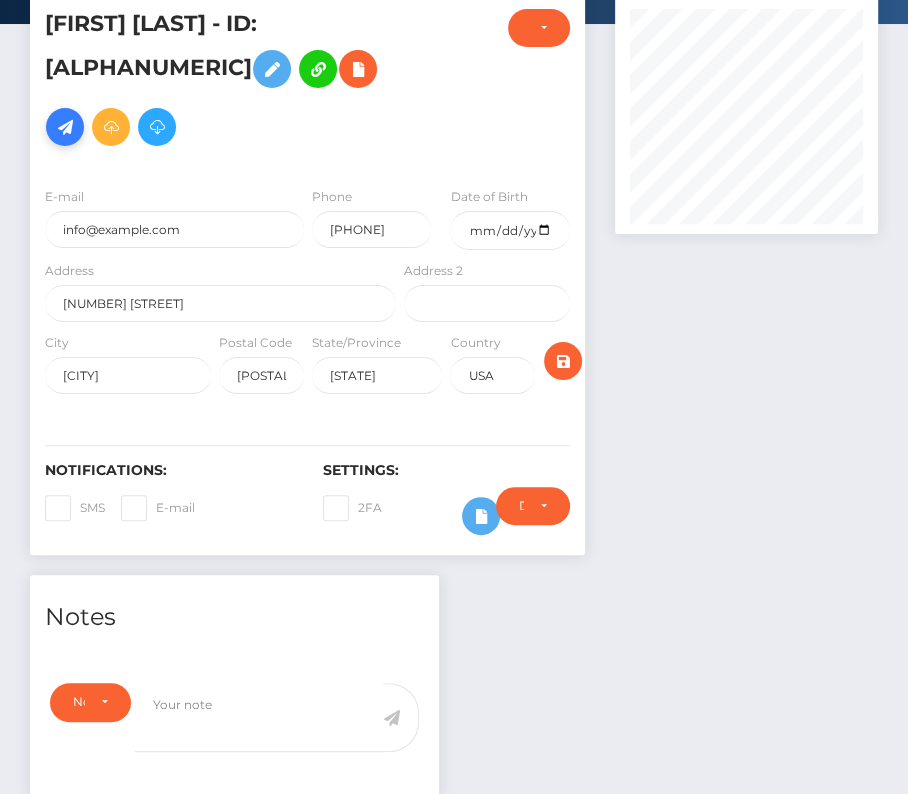 click at bounding box center [65, 127] 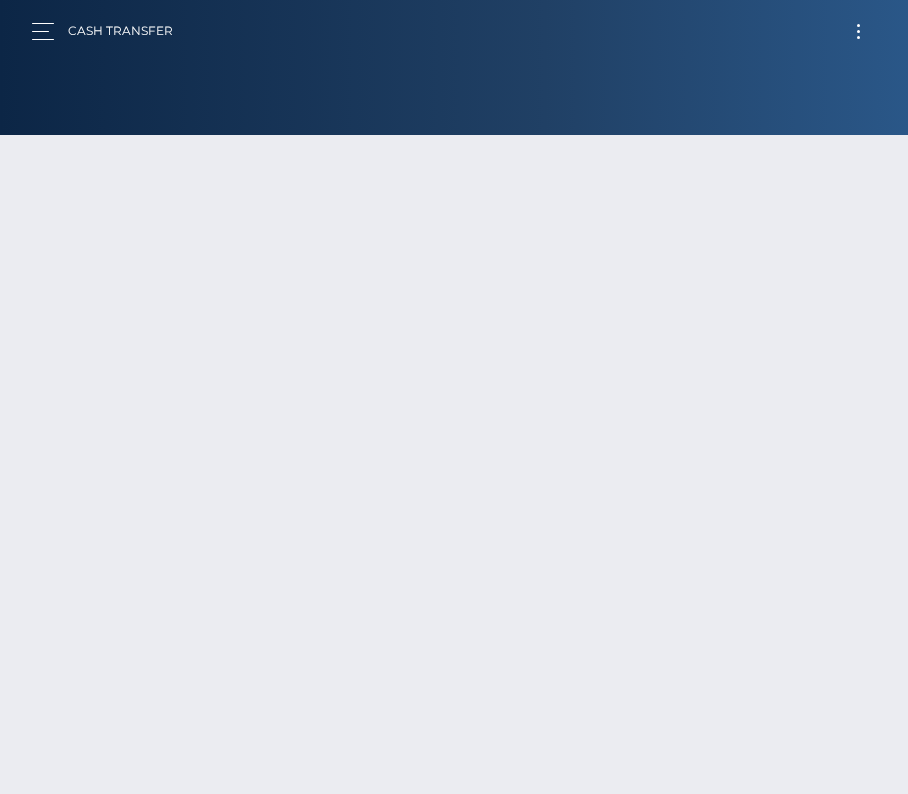 scroll, scrollTop: 0, scrollLeft: 0, axis: both 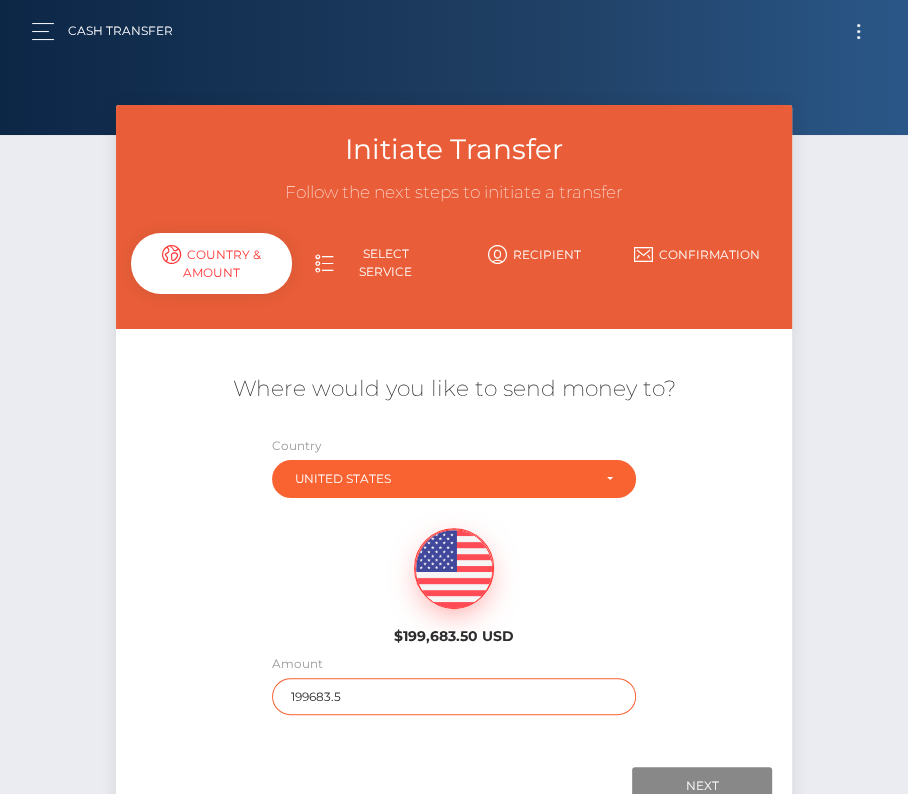 click on "199683.5" at bounding box center (454, 696) 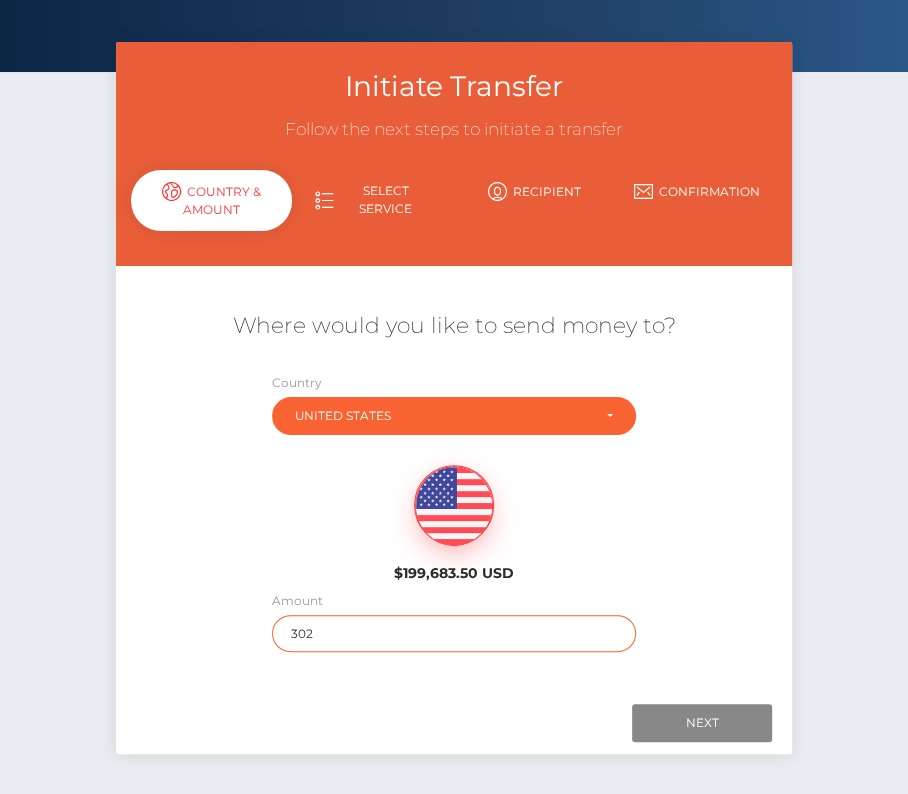 scroll, scrollTop: 140, scrollLeft: 0, axis: vertical 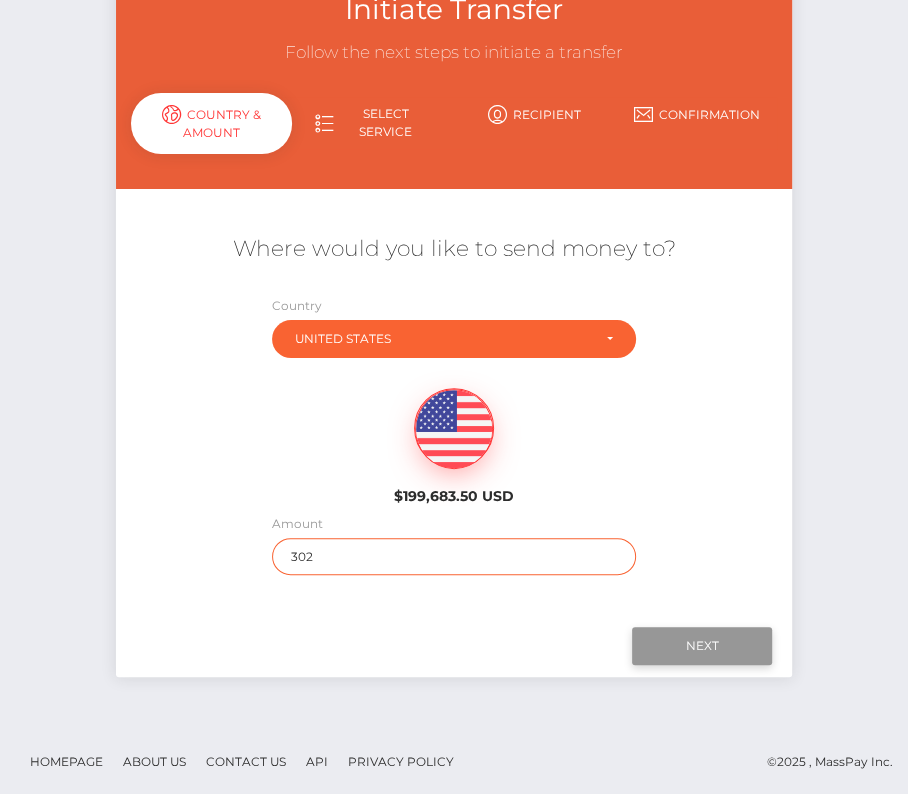 type on "302" 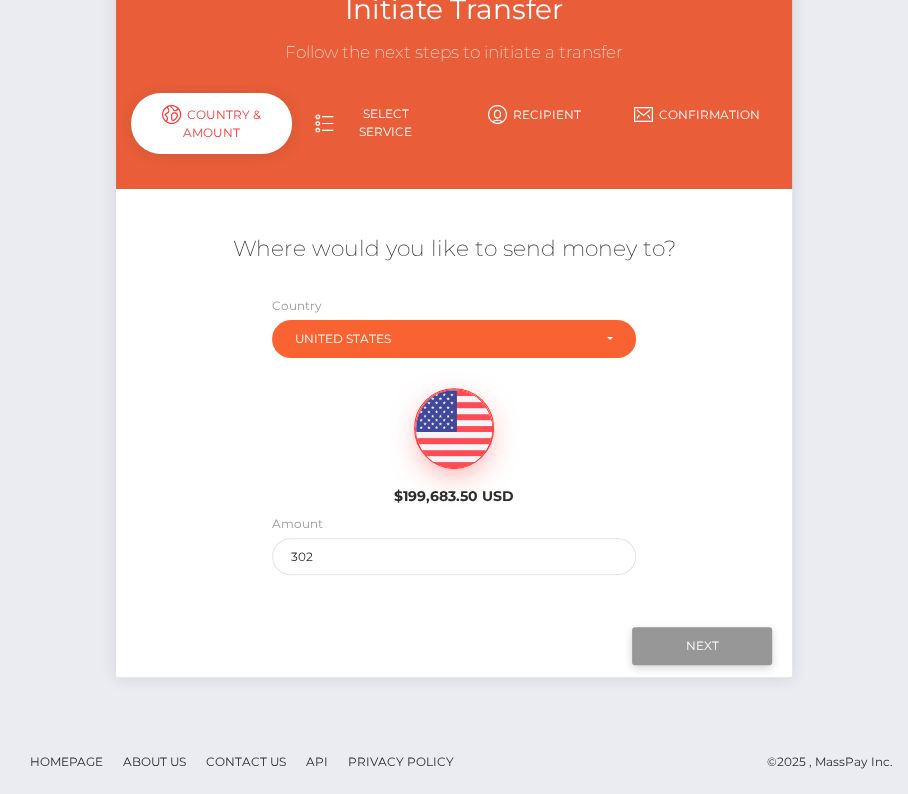 click on "Next" at bounding box center [702, 646] 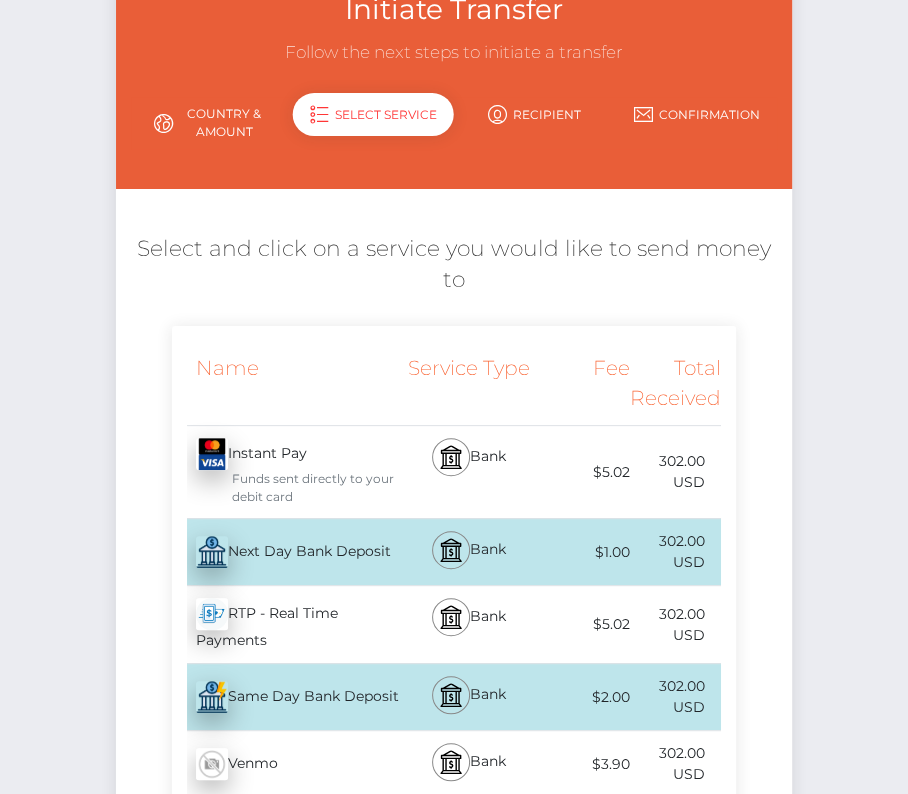 click on "Next Day Bank Deposit  - USD" at bounding box center (286, 552) 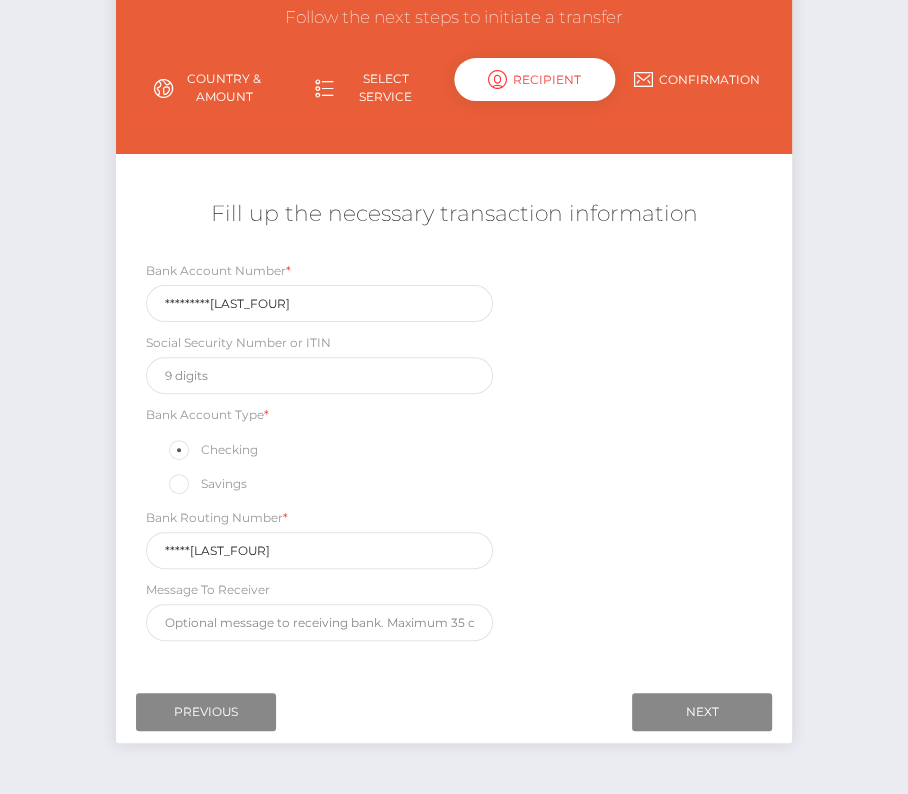 scroll, scrollTop: 235, scrollLeft: 0, axis: vertical 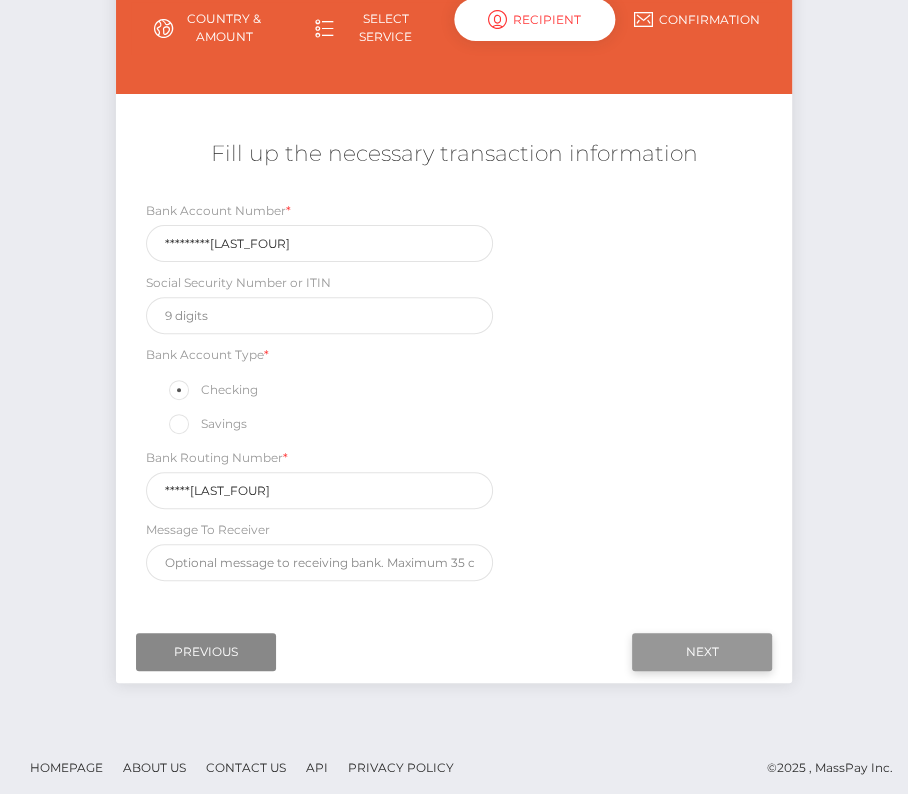 click on "Next" at bounding box center (702, 652) 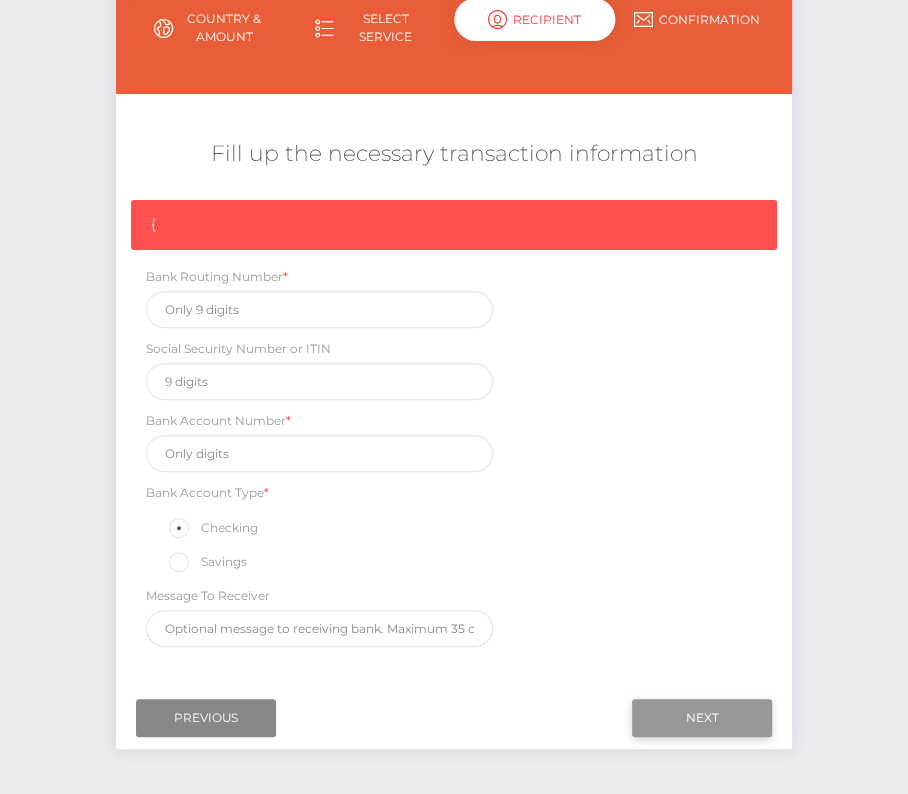 click on "Next" at bounding box center [702, 718] 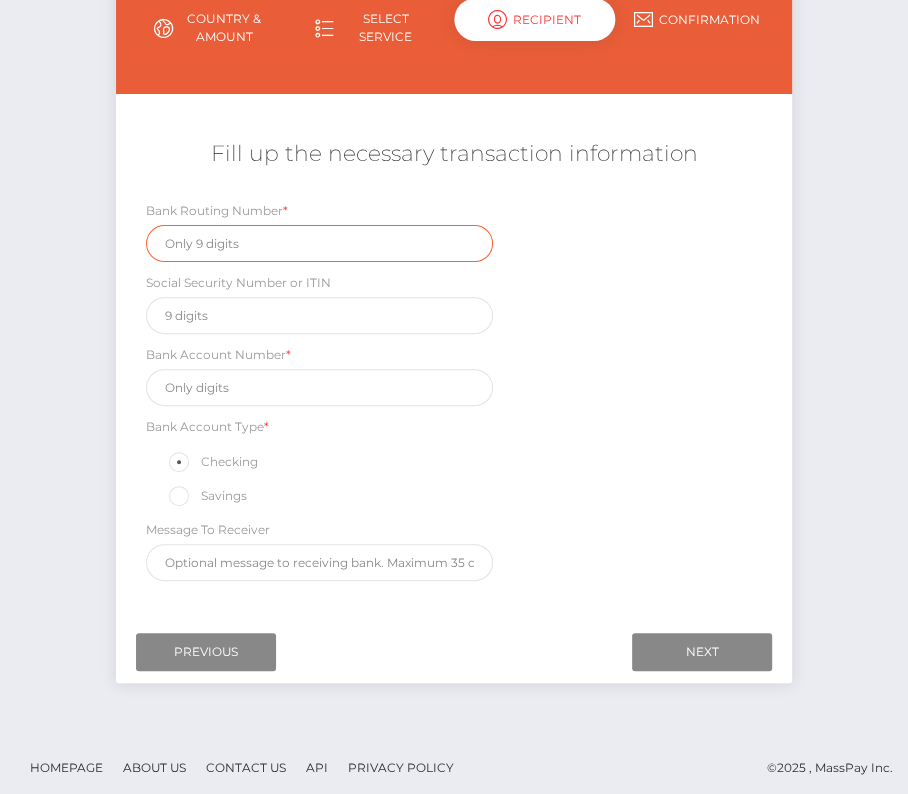 click at bounding box center (319, 243) 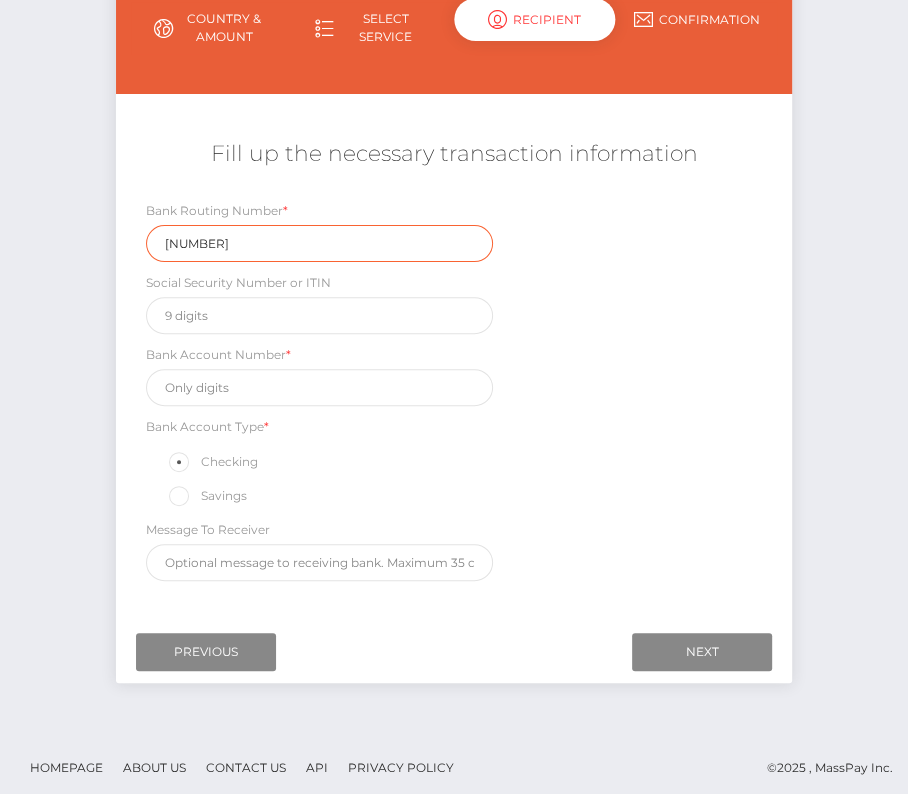 type on "292970825" 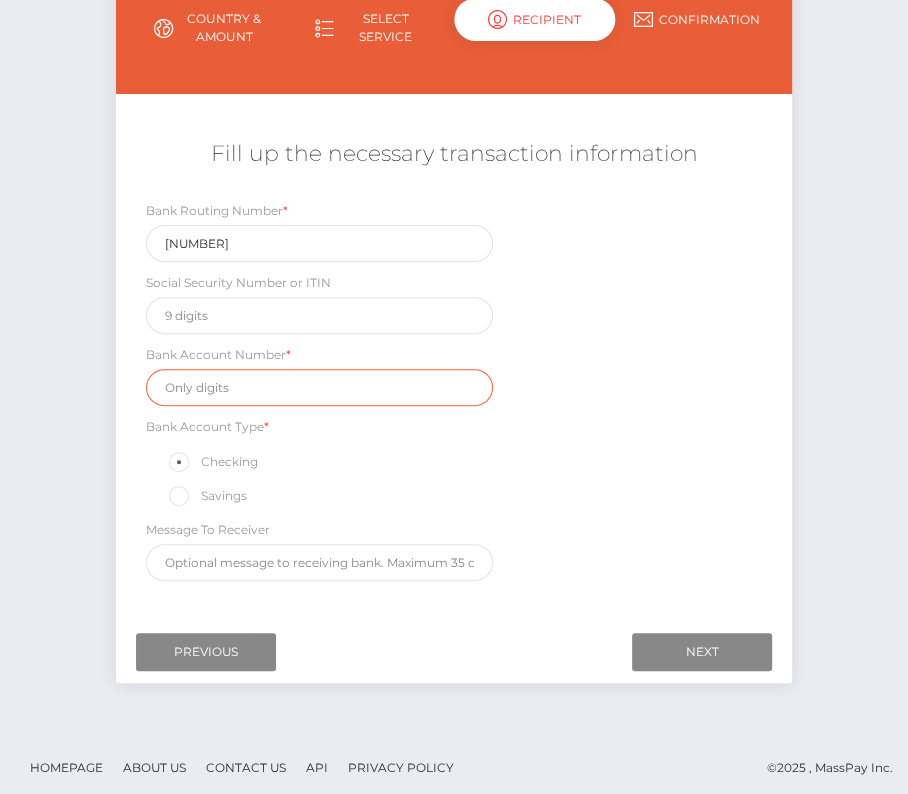 click at bounding box center (319, 387) 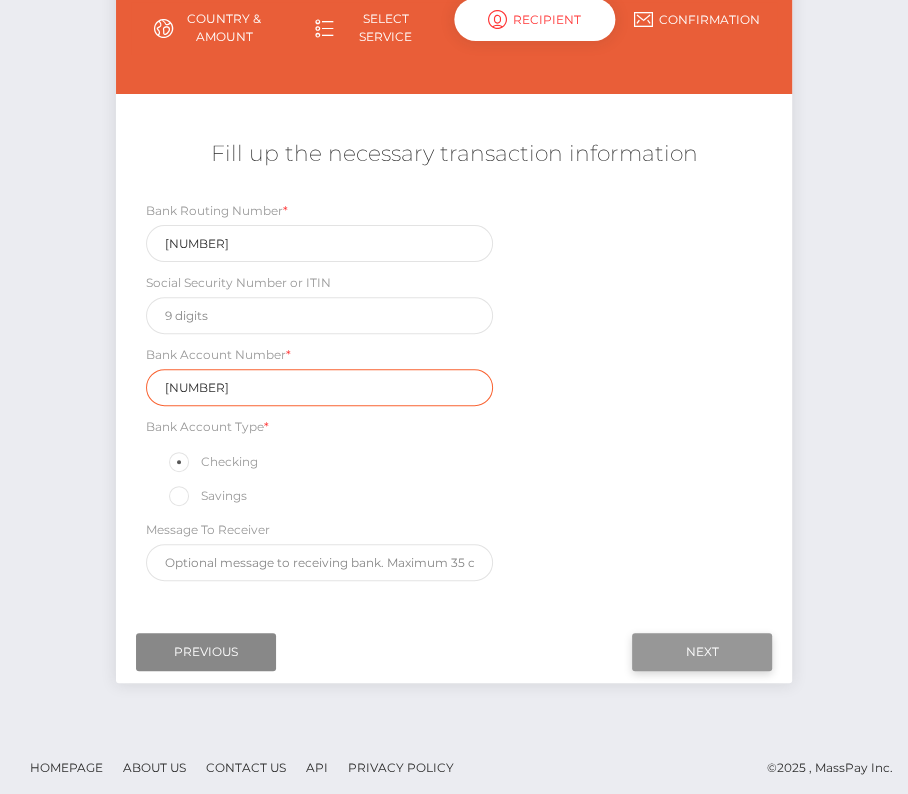 type on "0101400002992" 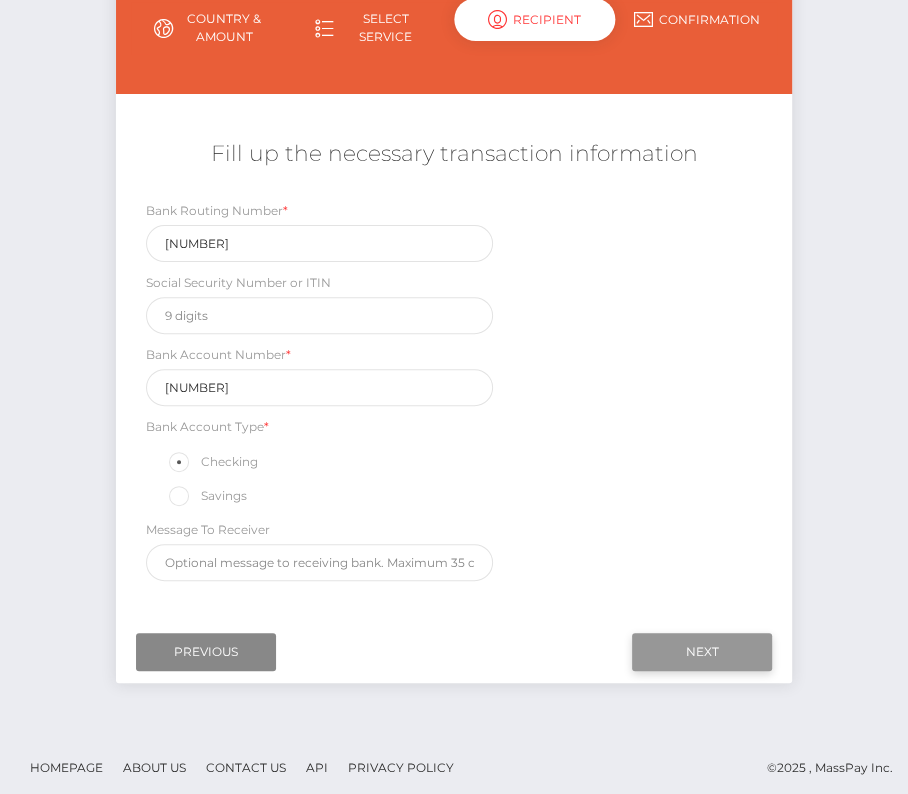 click on "Next" at bounding box center (702, 652) 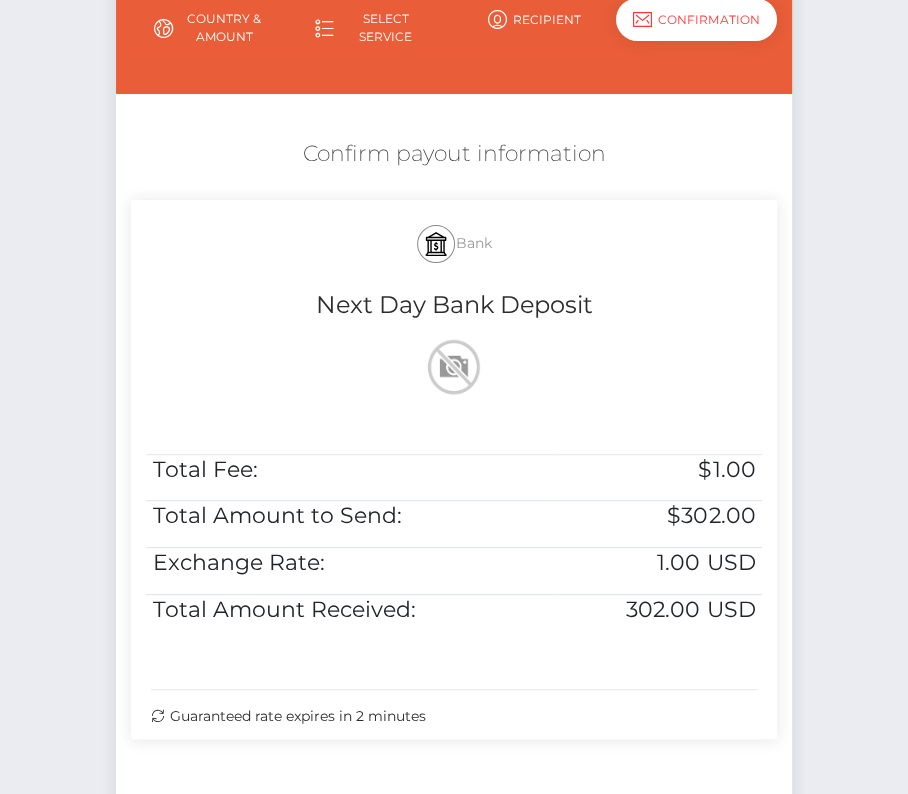 scroll, scrollTop: 408, scrollLeft: 0, axis: vertical 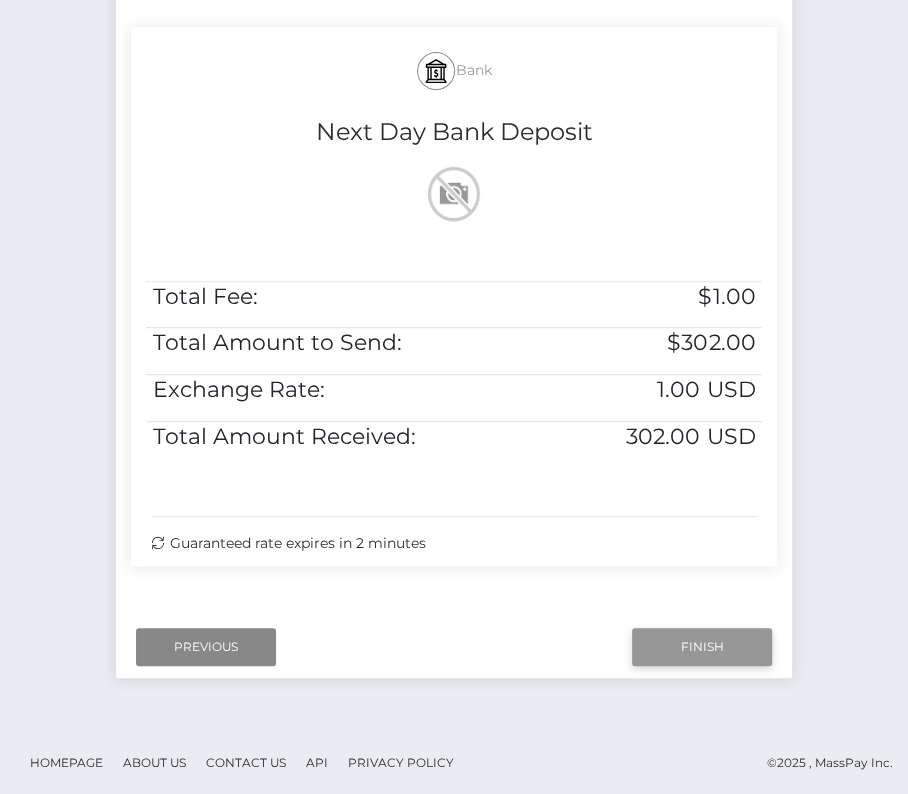 click on "Finish" at bounding box center (702, 647) 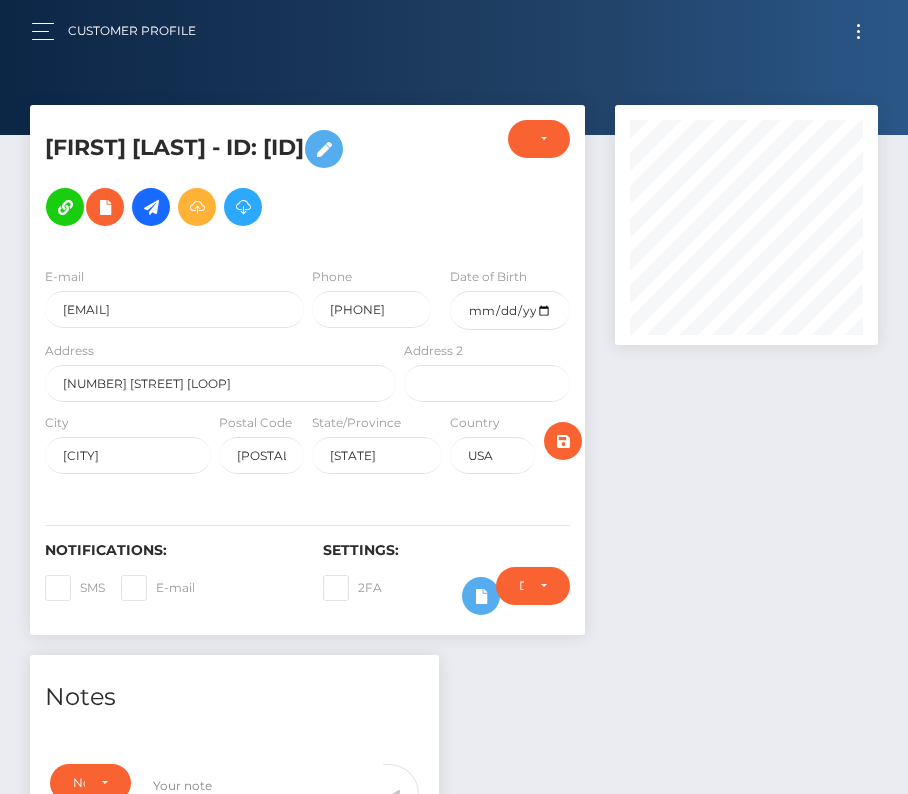scroll, scrollTop: 475, scrollLeft: 0, axis: vertical 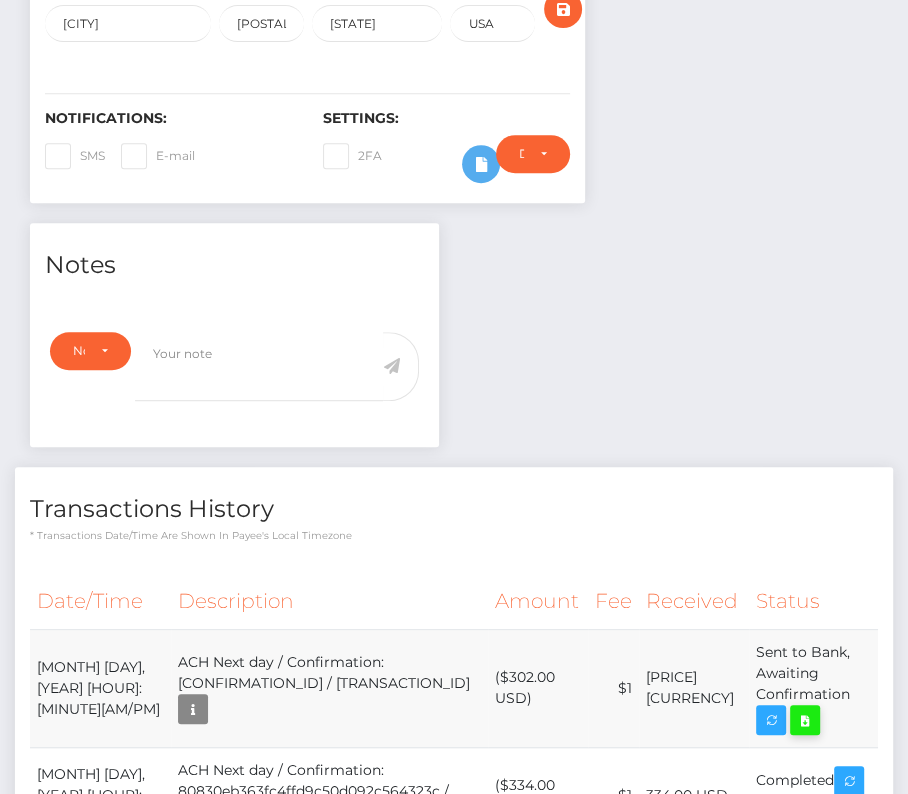 click at bounding box center [805, 720] 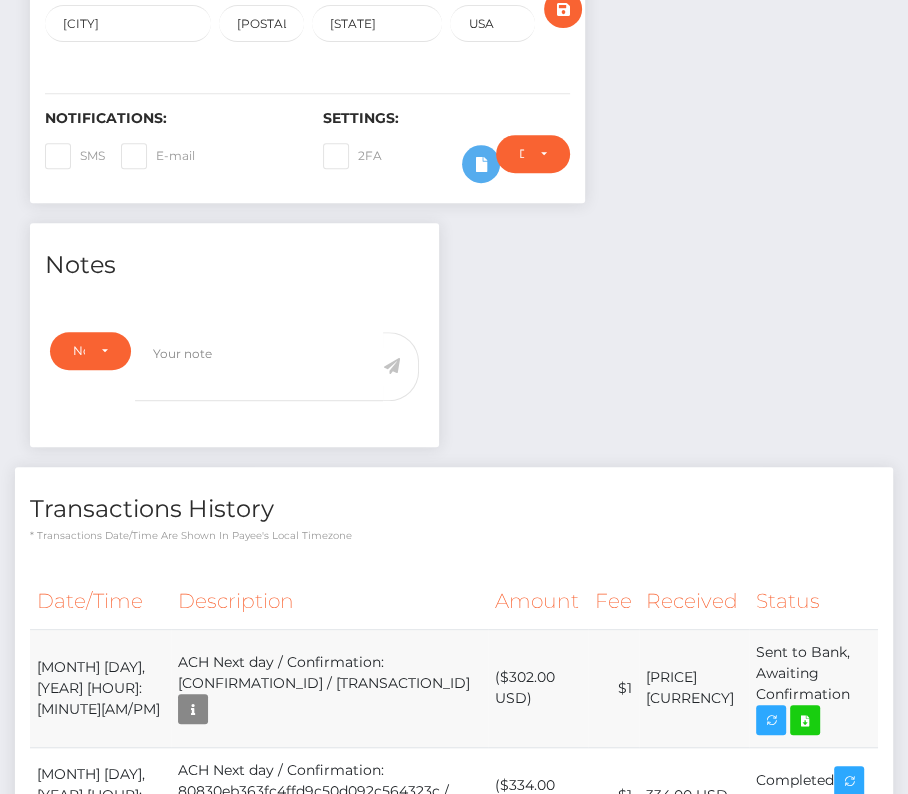 drag, startPoint x: 37, startPoint y: 638, endPoint x: 848, endPoint y: 665, distance: 811.44934 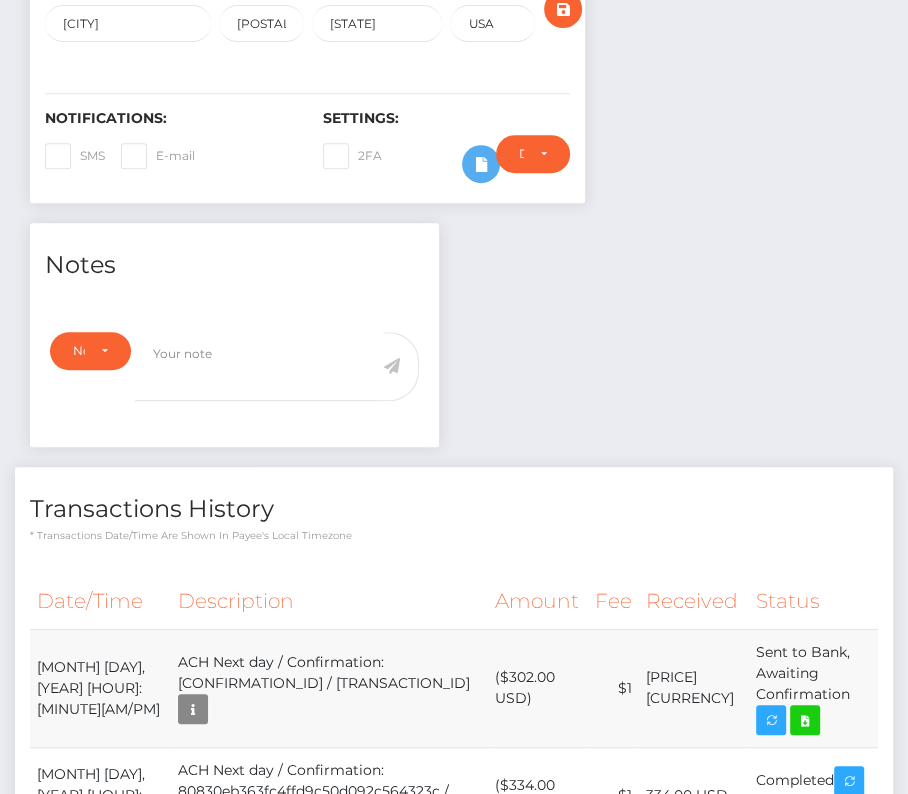 click on "August  5, 2025 02:30AM
ACH Next day / Confirmation: f35f5e01088c410385af06732a43e4e4 / 6891c0a2488c5
($302.00 USD)
$1
302.00 USD" at bounding box center [454, 688] 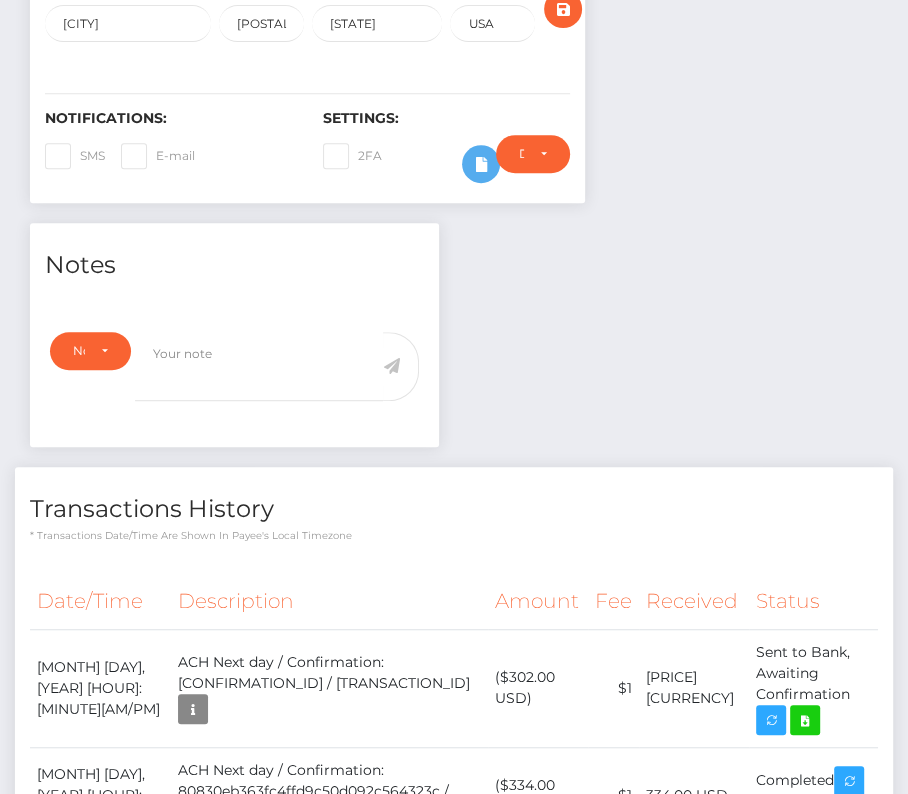 copy on "August  5, 2025 02:30AM
ACH Next day / Confirmation: f35f5e01088c410385af06732a43e4e4 / 6891c0a2488c5
($302.00 USD)
$1
302.00 USD
Sent to Bank, Awaiting Confirmation" 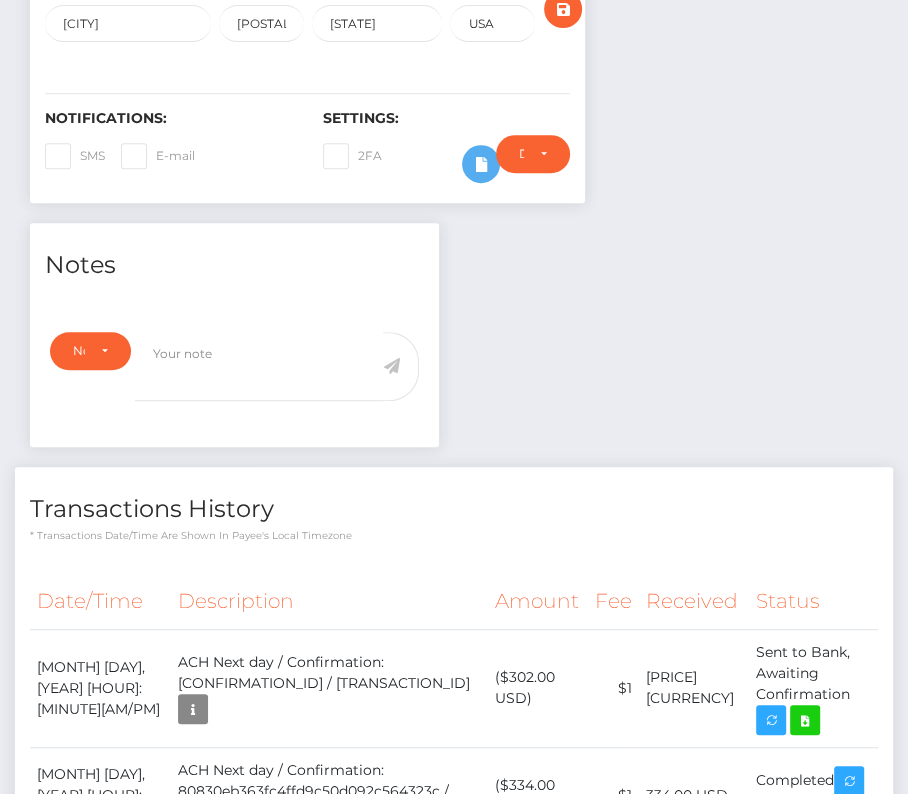 scroll, scrollTop: 0, scrollLeft: 0, axis: both 